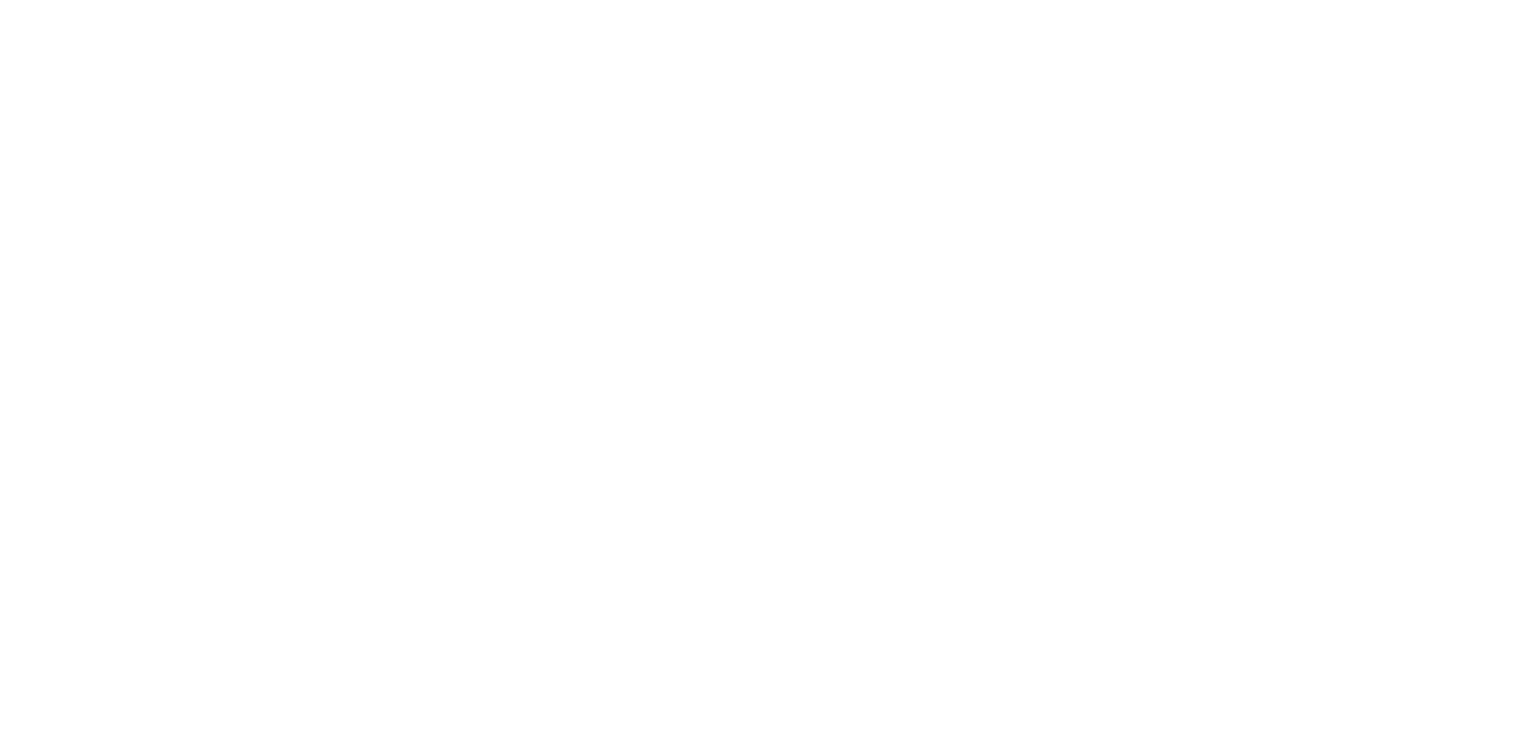 scroll, scrollTop: 0, scrollLeft: 0, axis: both 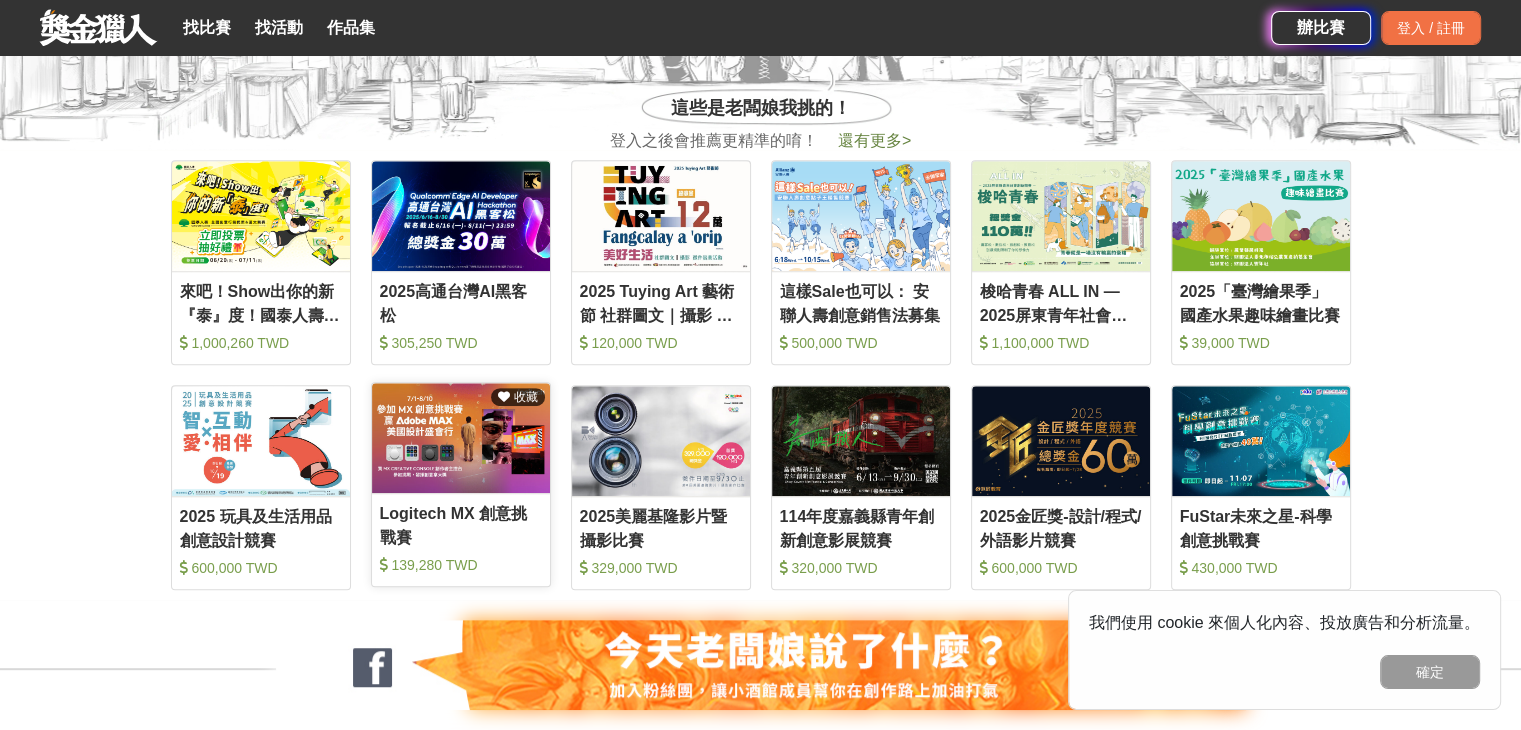 click at bounding box center [461, 438] 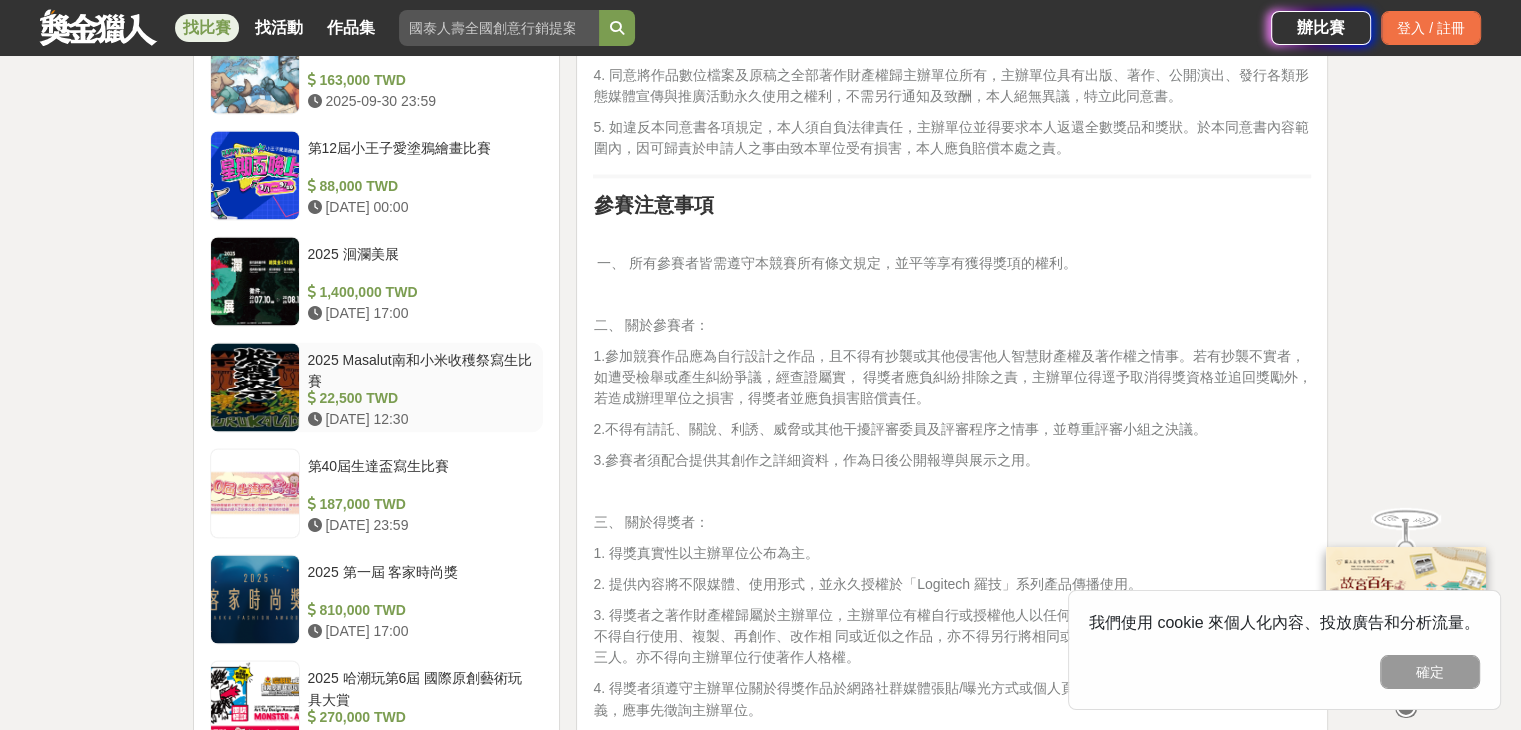 scroll, scrollTop: 2900, scrollLeft: 0, axis: vertical 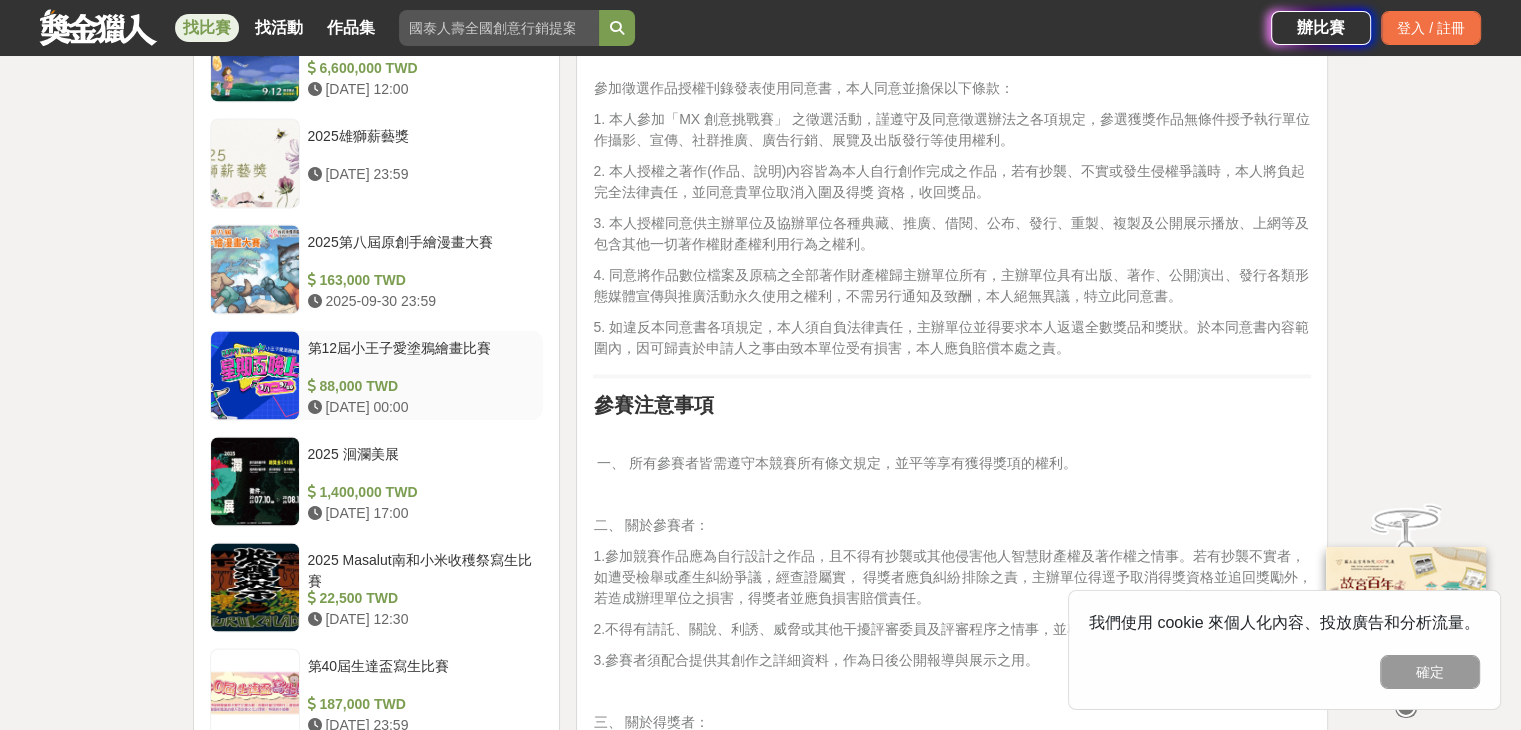 click on "第12屆小王子愛塗鴉繪畫比賽" at bounding box center [422, 357] 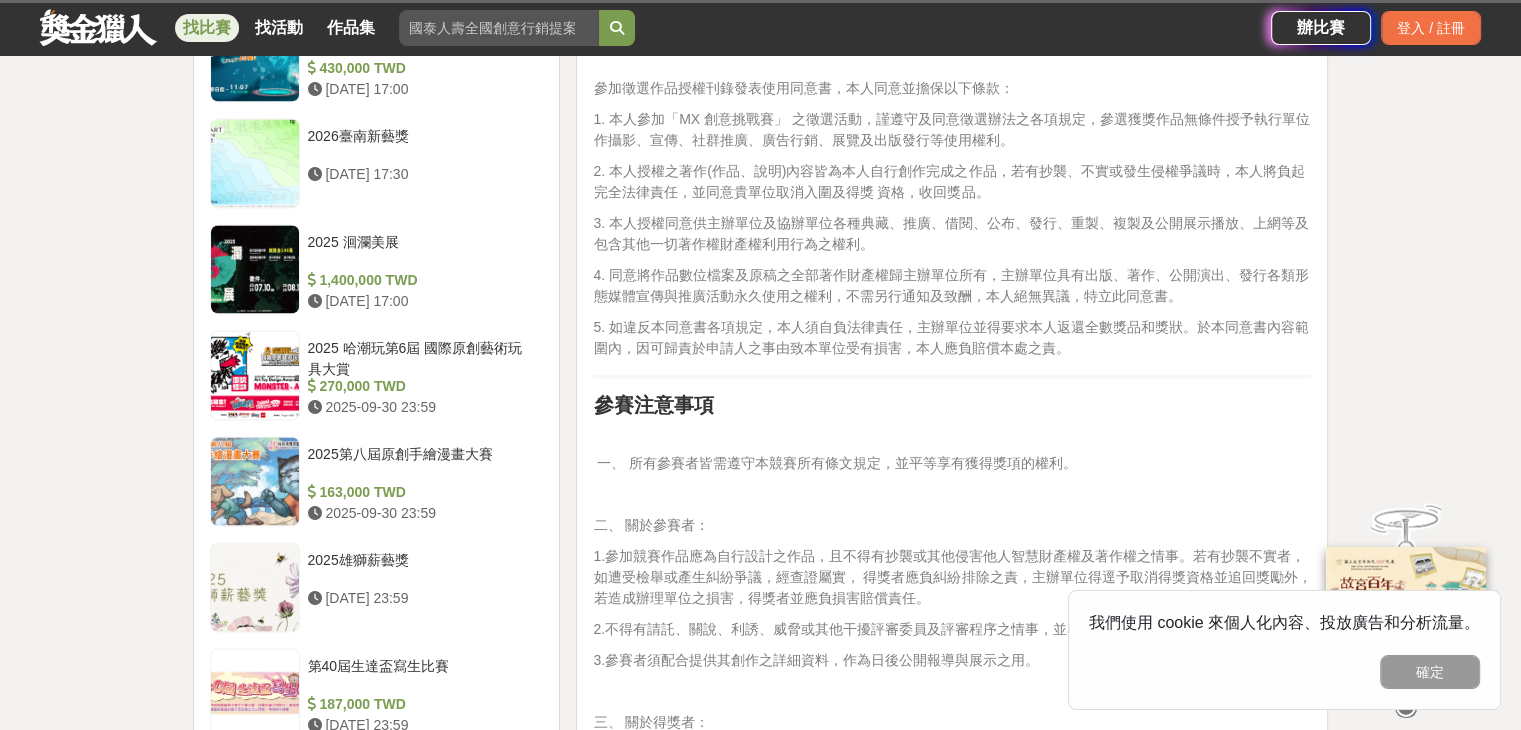 scroll, scrollTop: 2896, scrollLeft: 0, axis: vertical 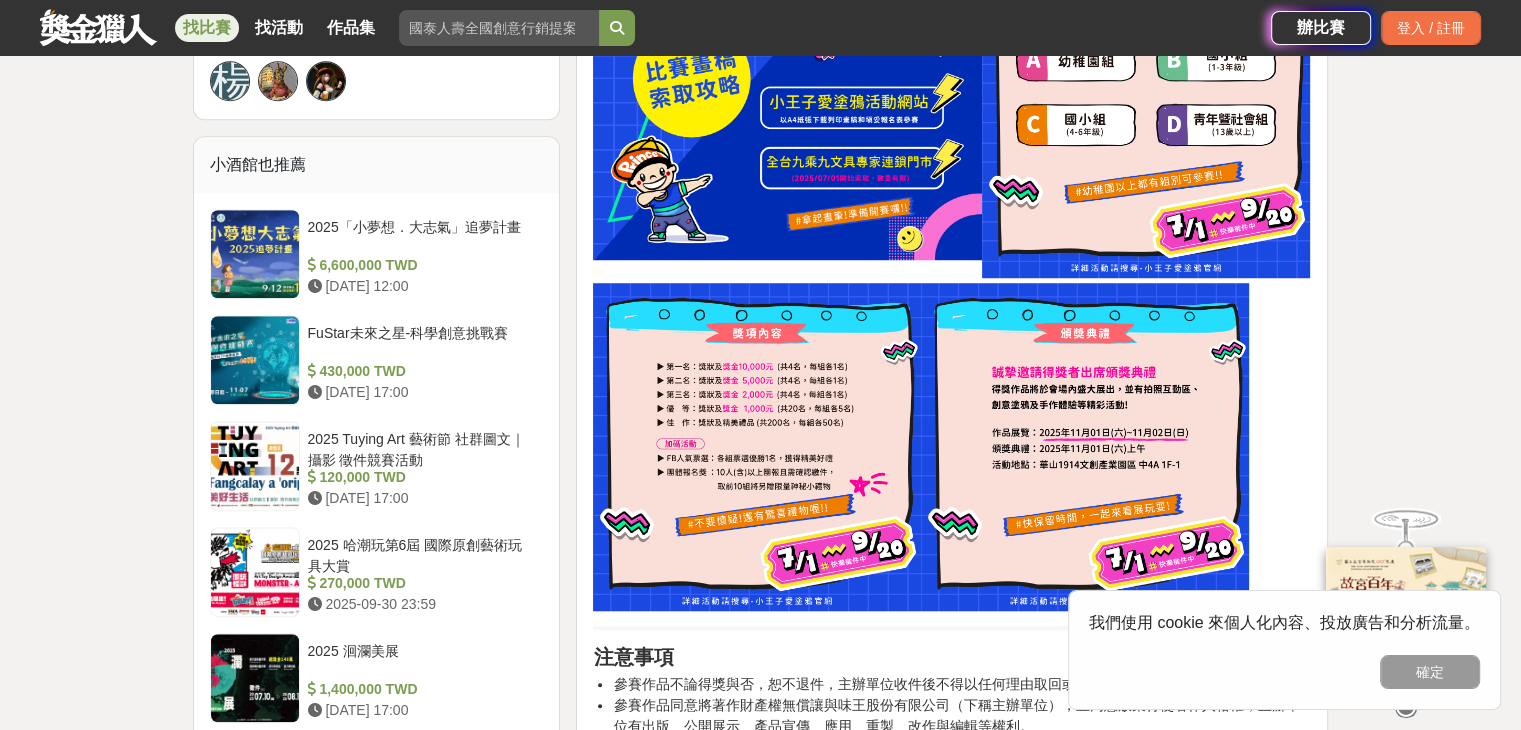 click on "找比賽" at bounding box center [207, 28] 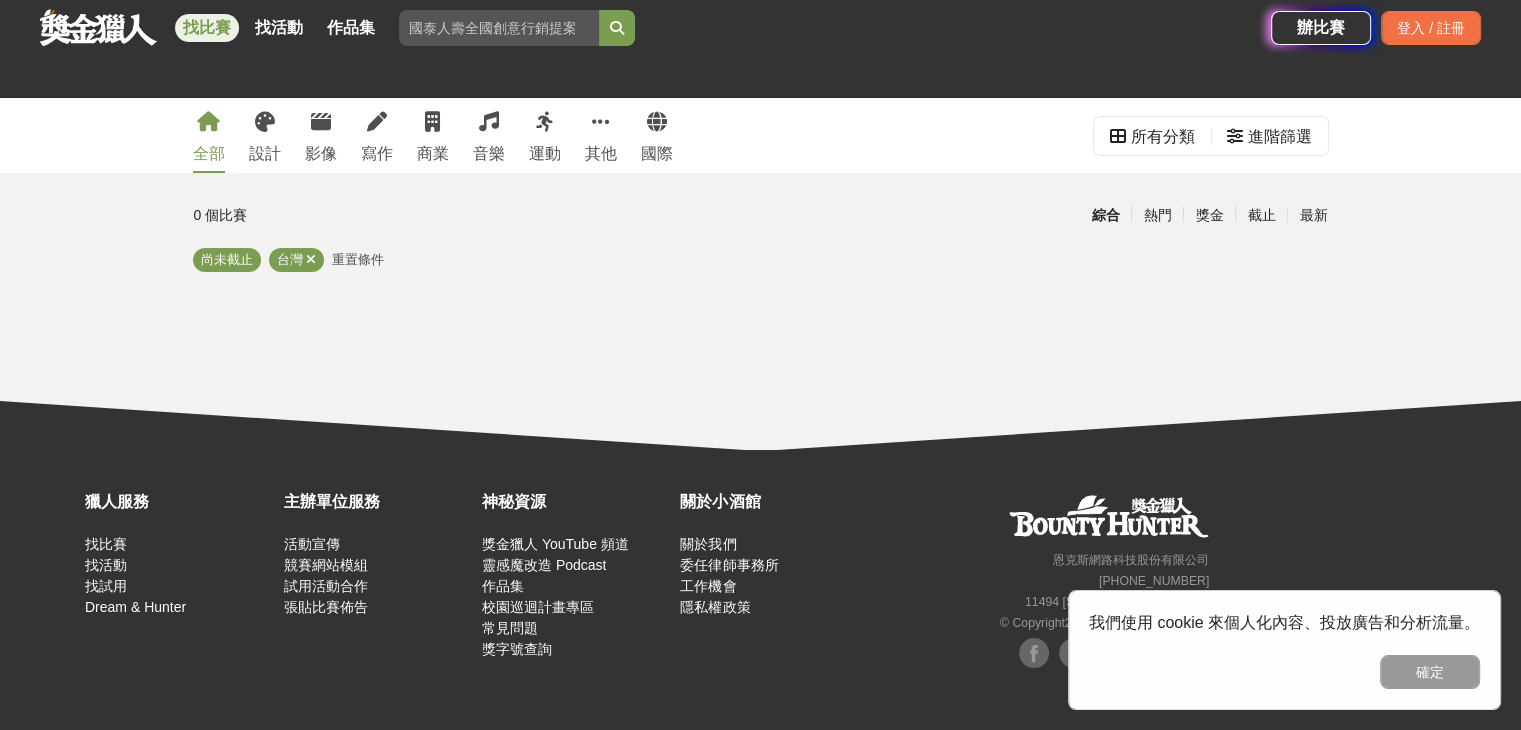 scroll, scrollTop: 0, scrollLeft: 0, axis: both 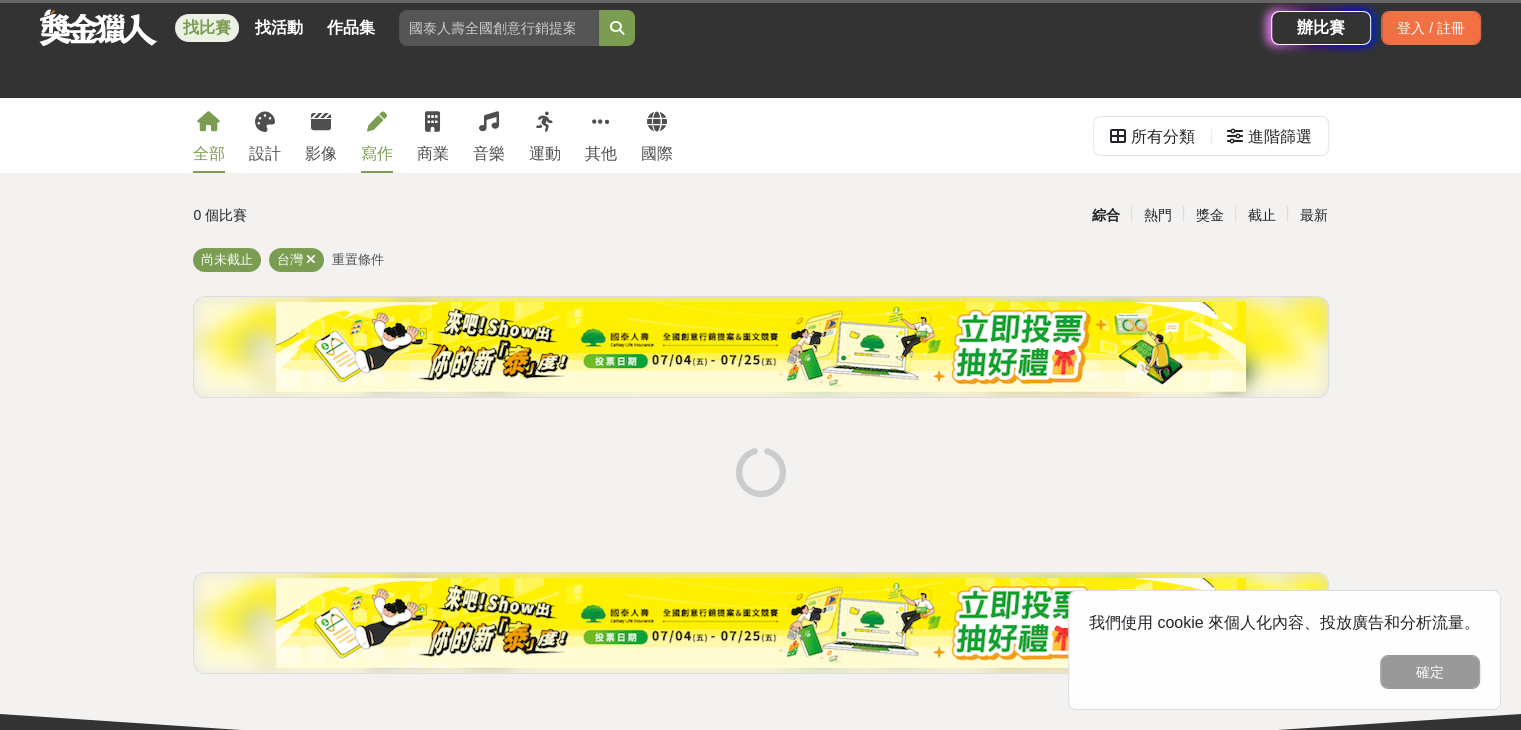 click at bounding box center (377, 122) 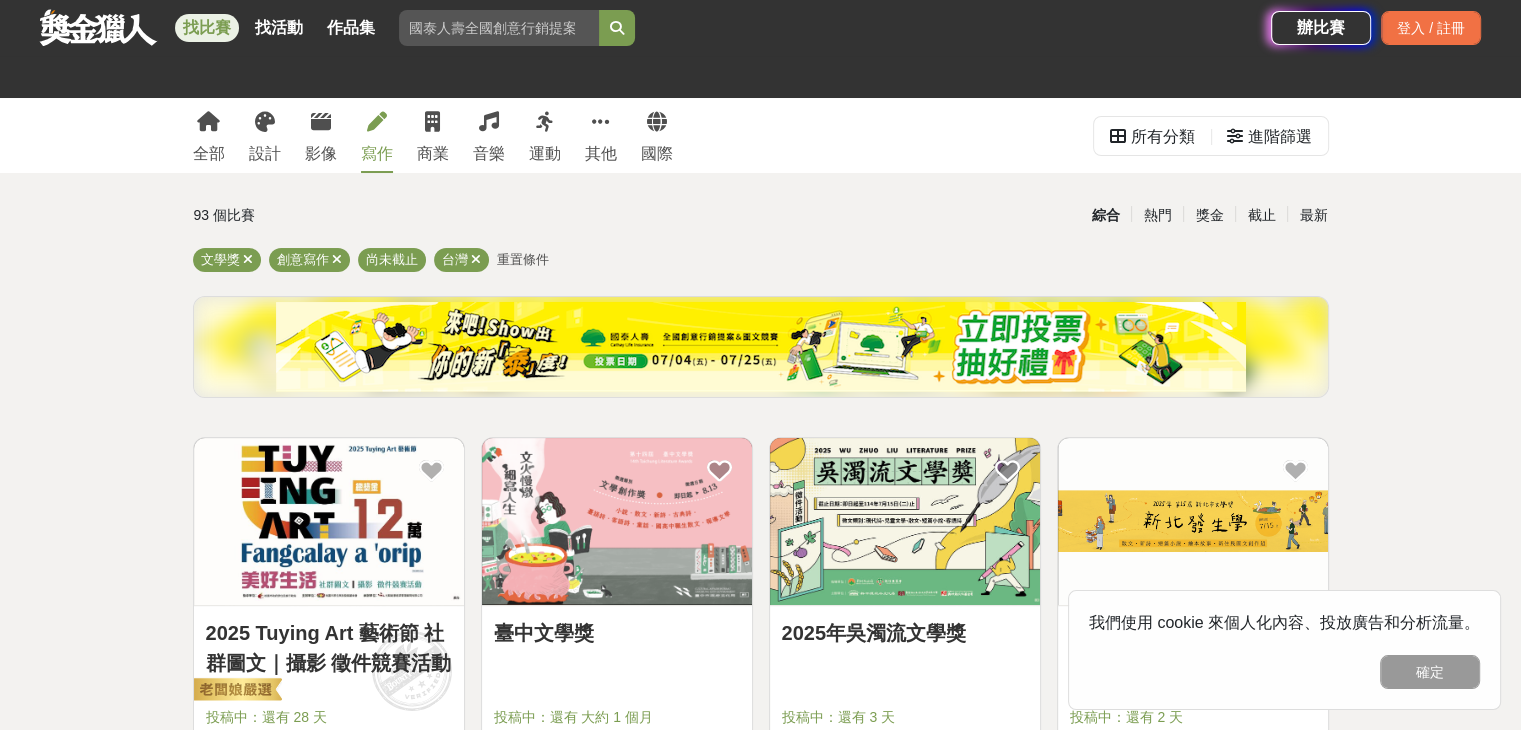 scroll, scrollTop: 300, scrollLeft: 0, axis: vertical 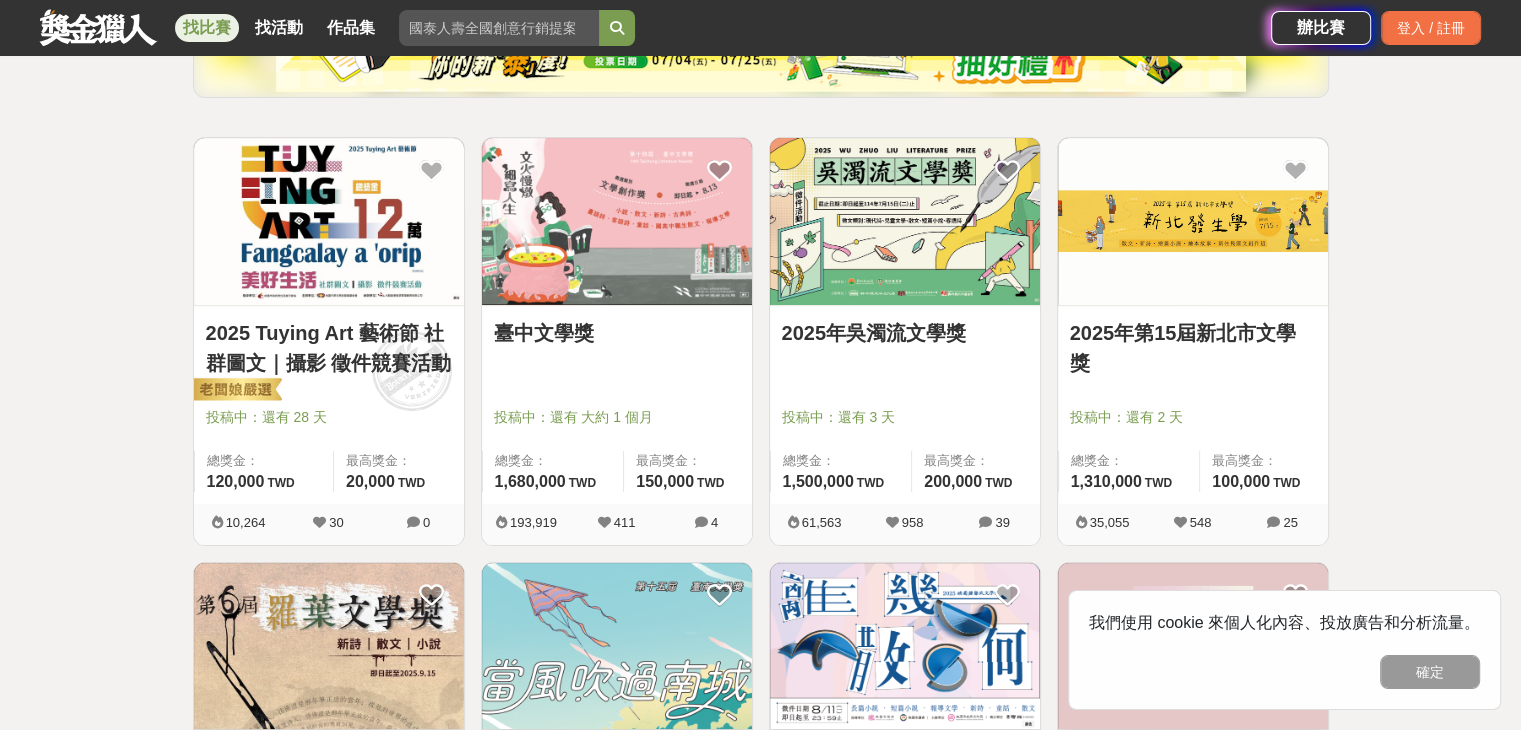 click at bounding box center [1273, 522] 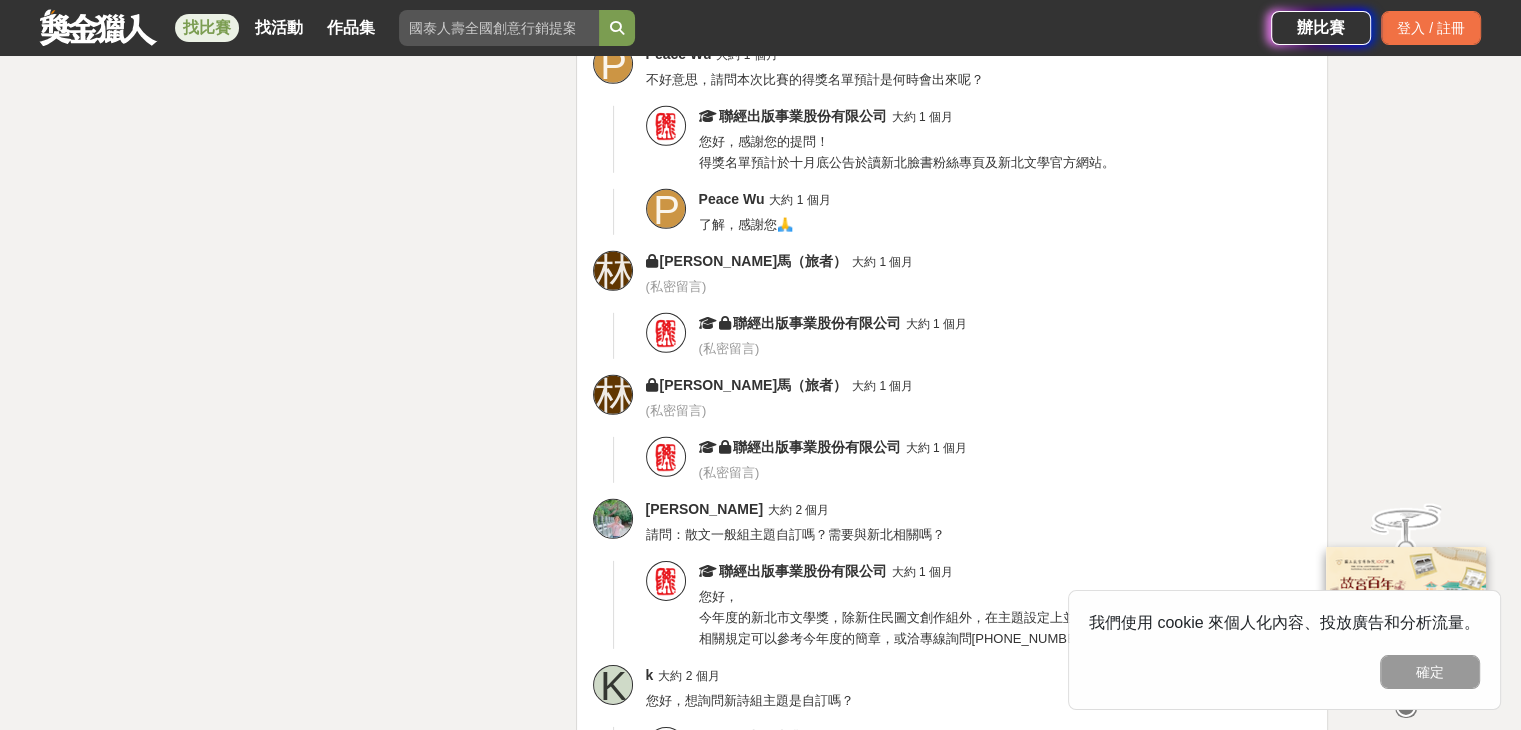 scroll, scrollTop: 6300, scrollLeft: 0, axis: vertical 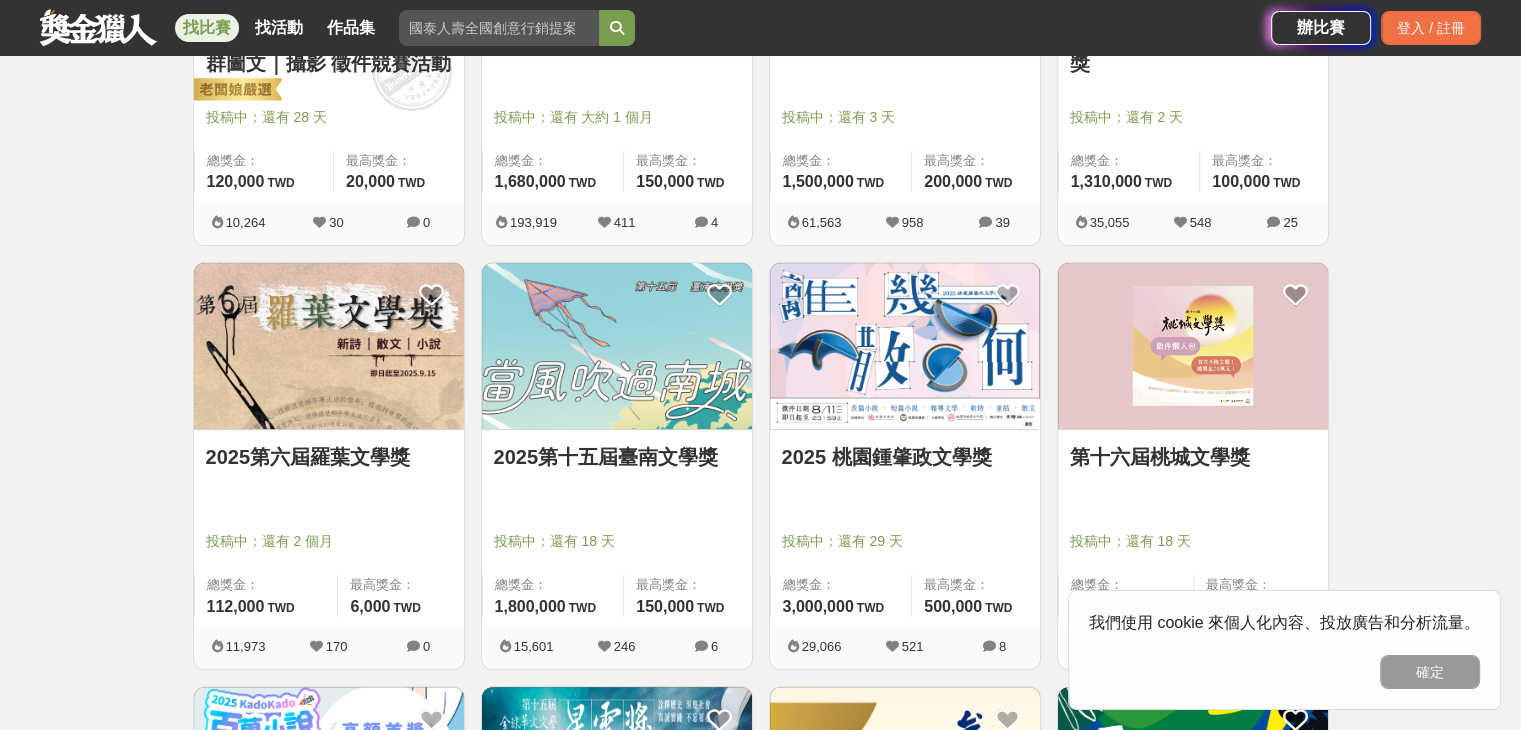 click at bounding box center [329, 346] 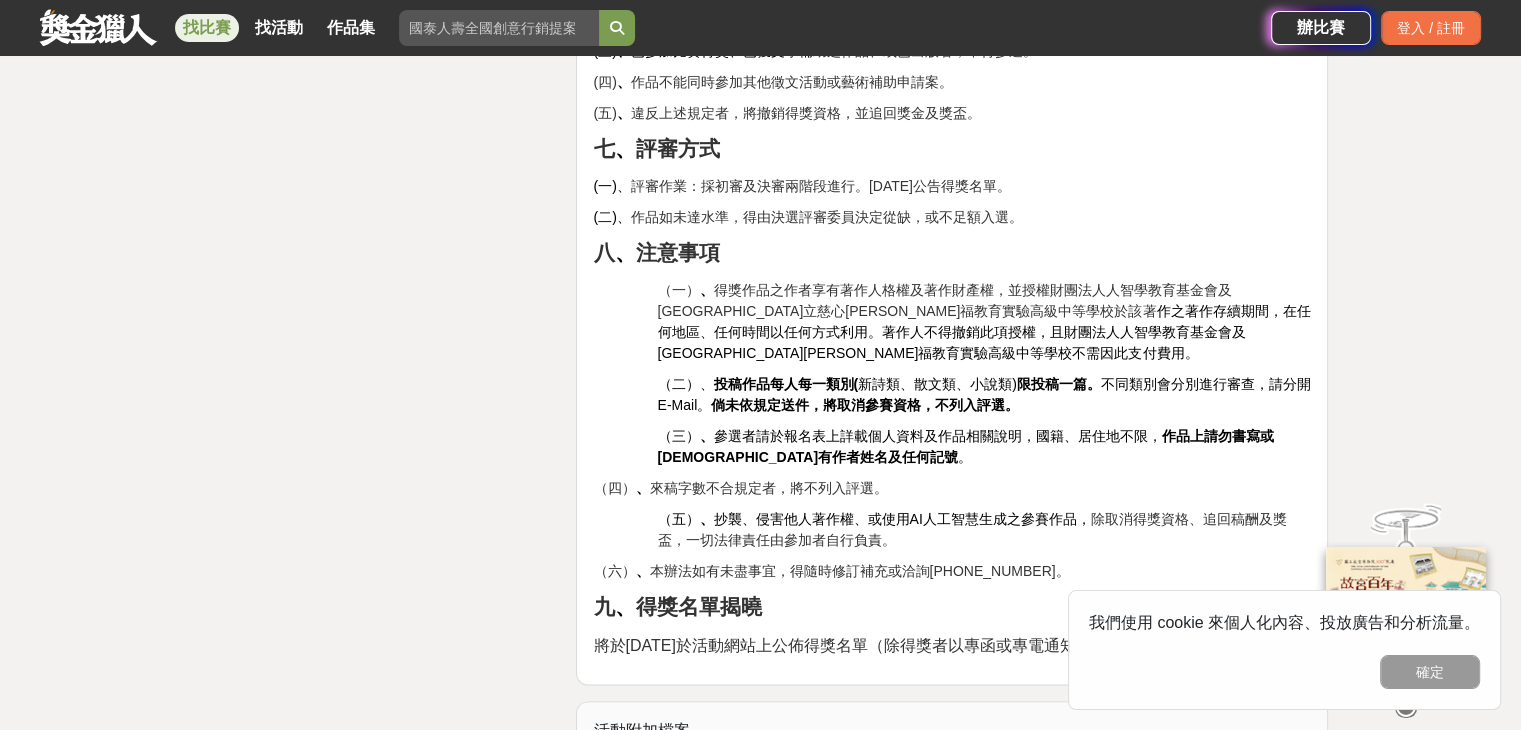 scroll, scrollTop: 3800, scrollLeft: 0, axis: vertical 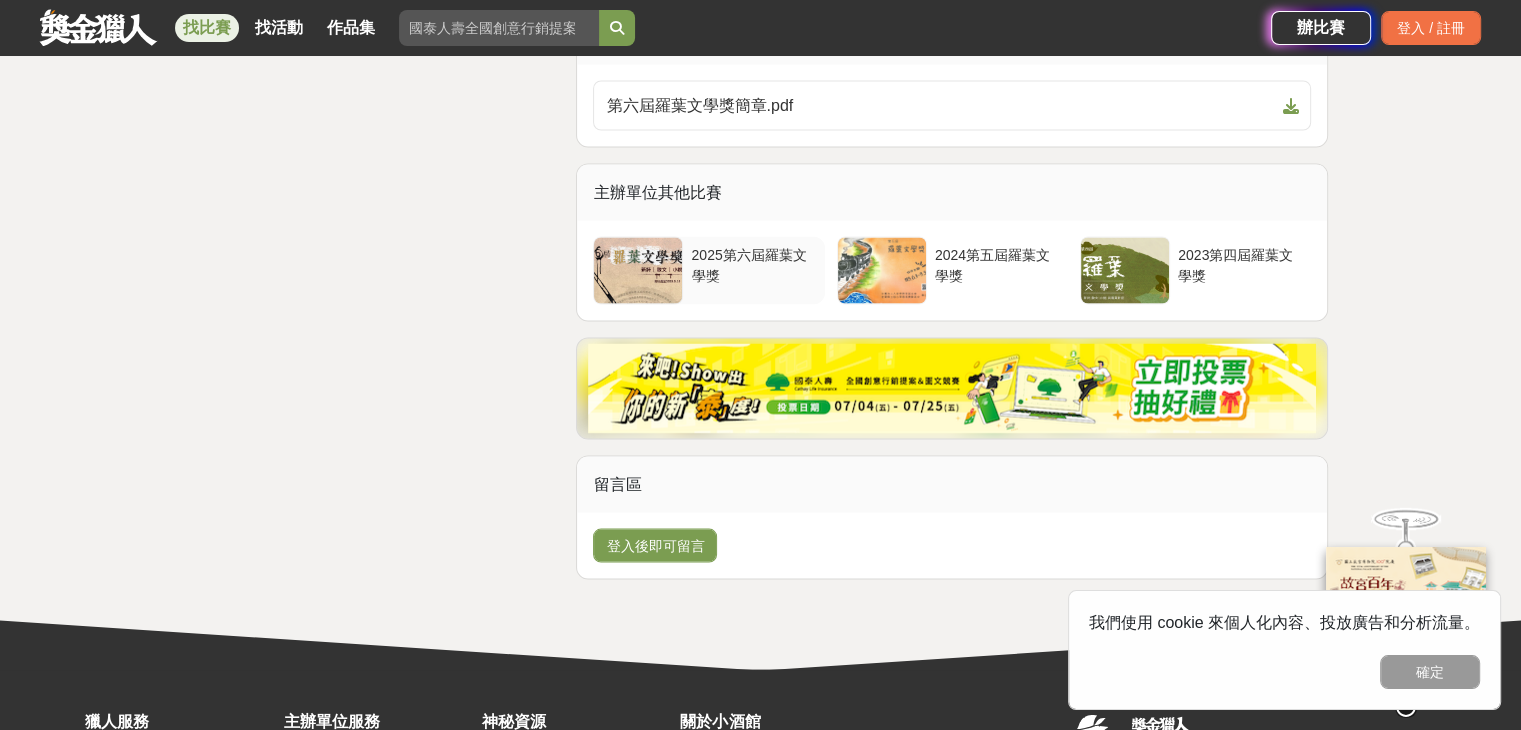 click at bounding box center [638, 270] 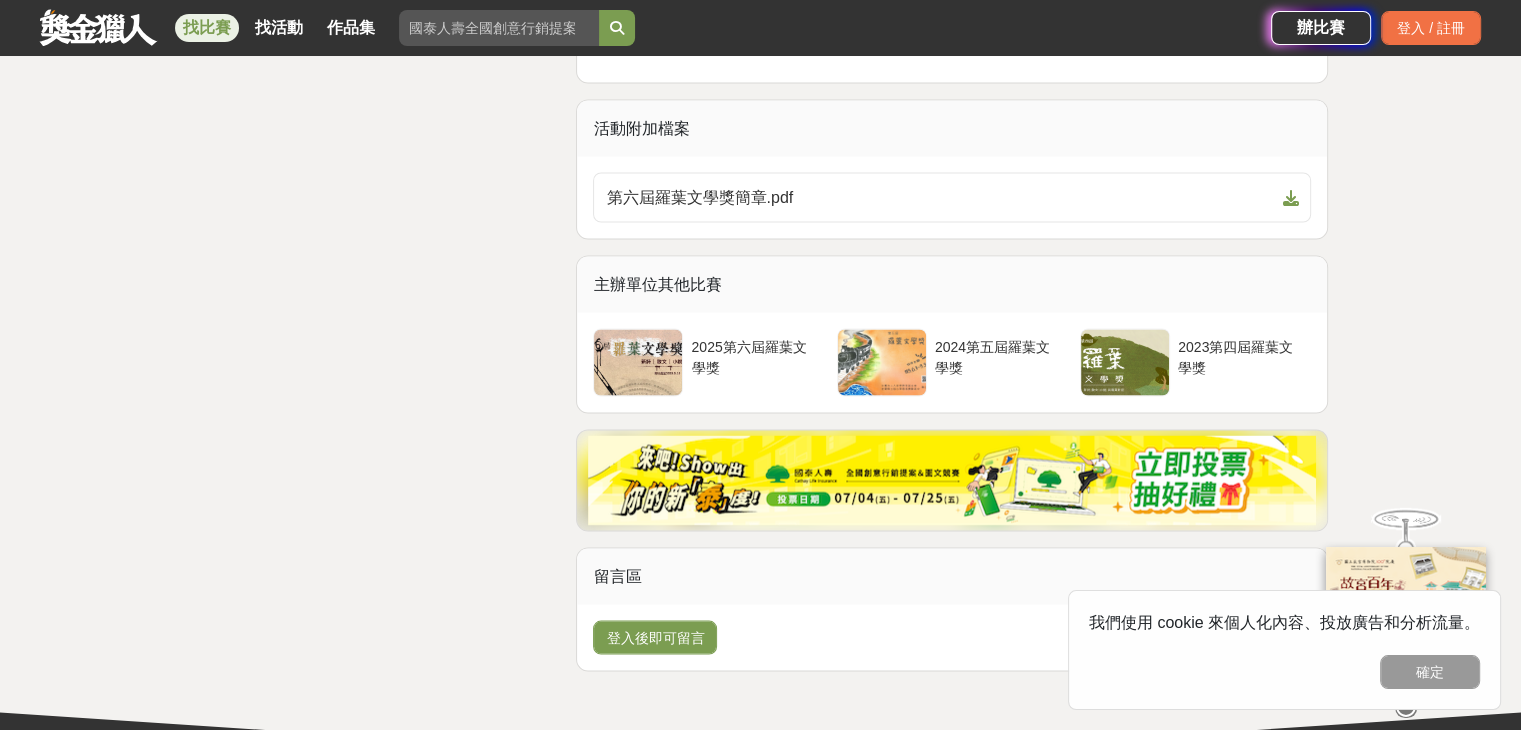 scroll, scrollTop: 3692, scrollLeft: 0, axis: vertical 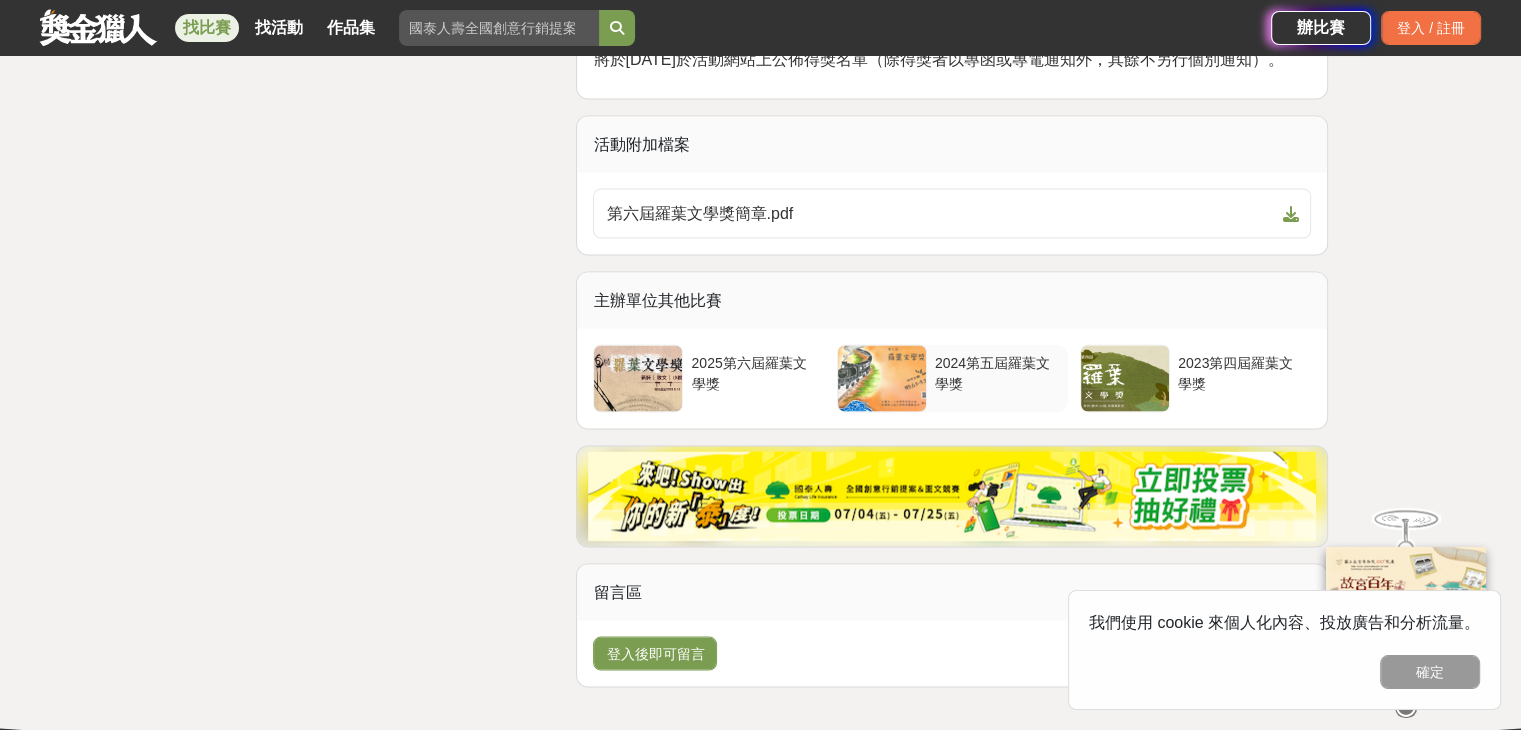 click at bounding box center (882, 378) 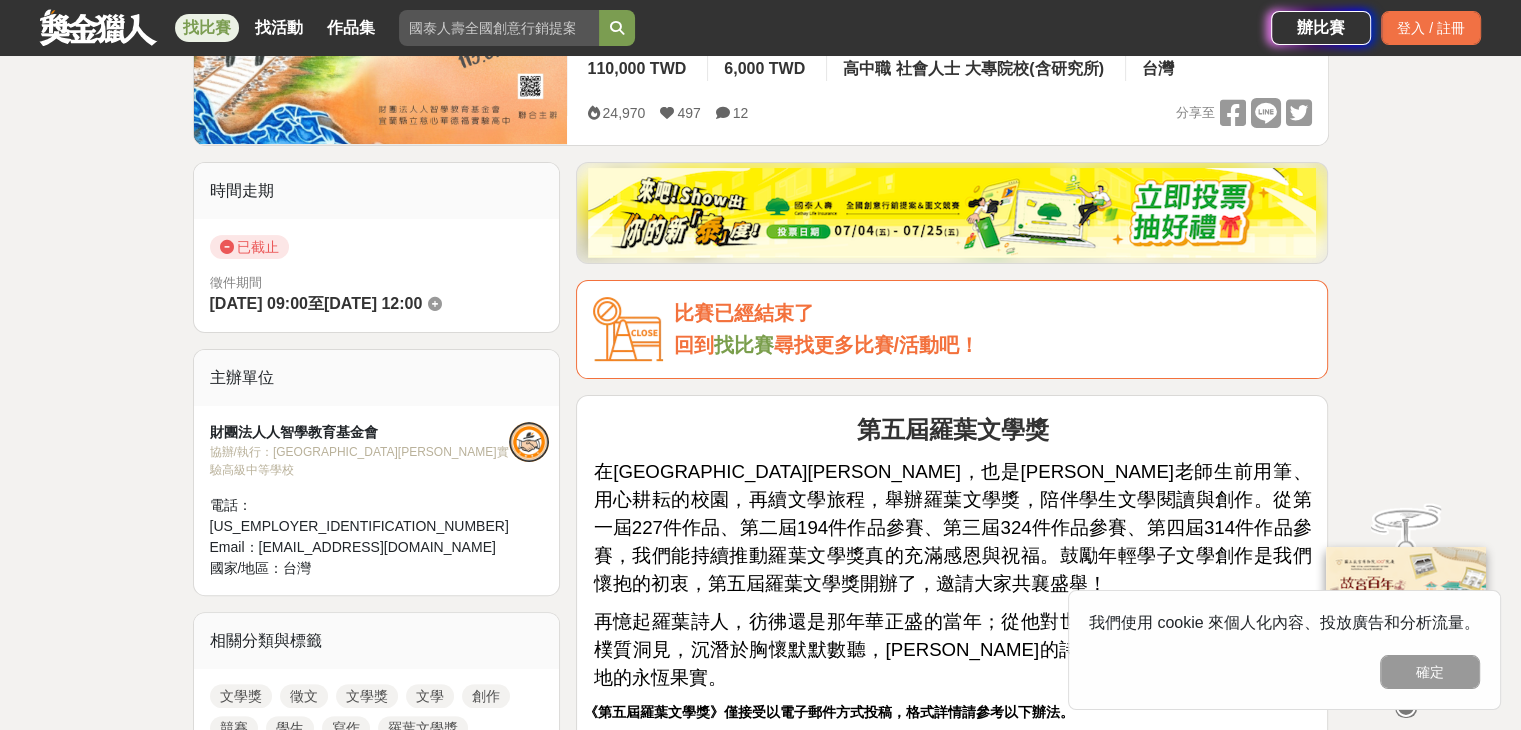 scroll, scrollTop: 400, scrollLeft: 0, axis: vertical 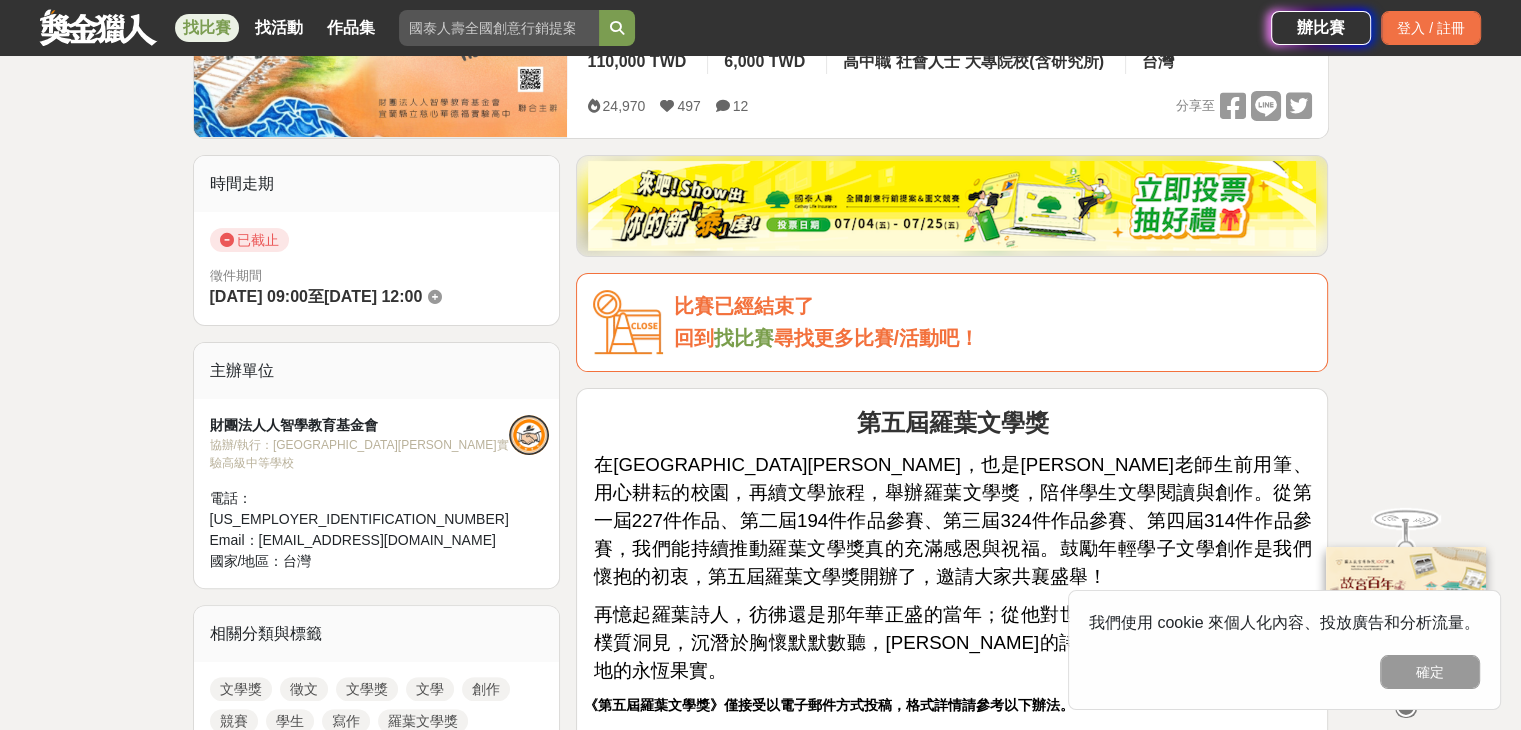 click at bounding box center (529, 435) 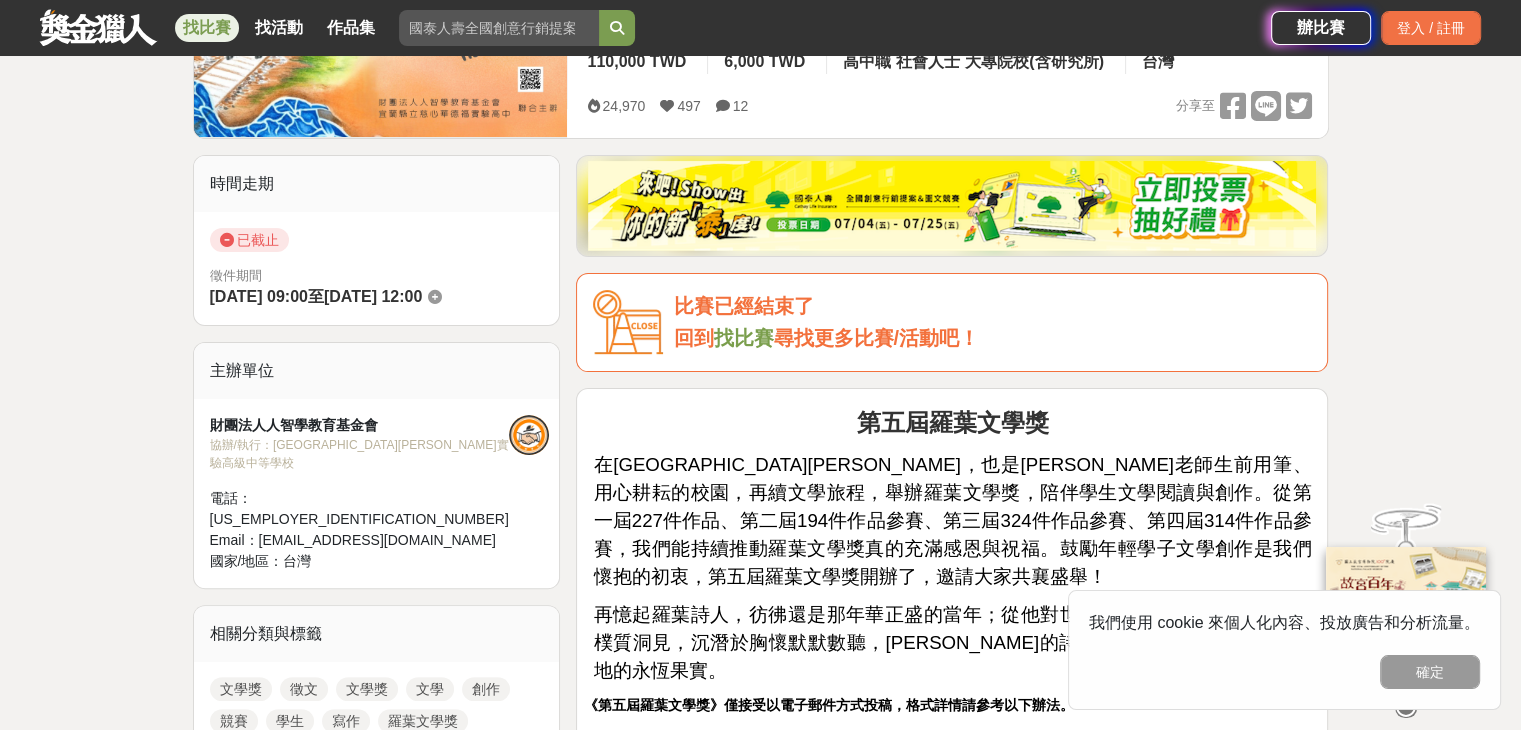 click at bounding box center [529, 435] 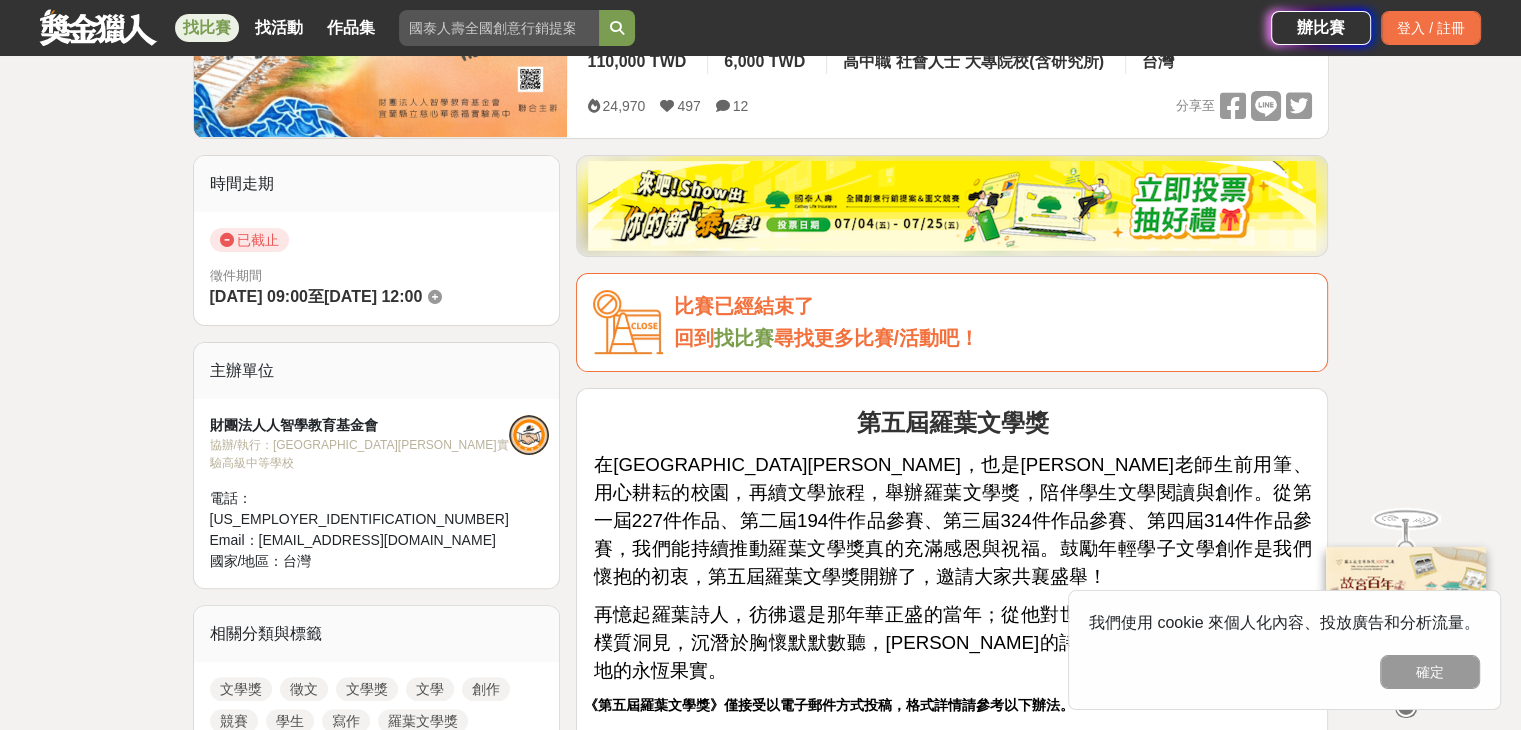click on "財團法人人智學教育基金會" at bounding box center [359, 425] 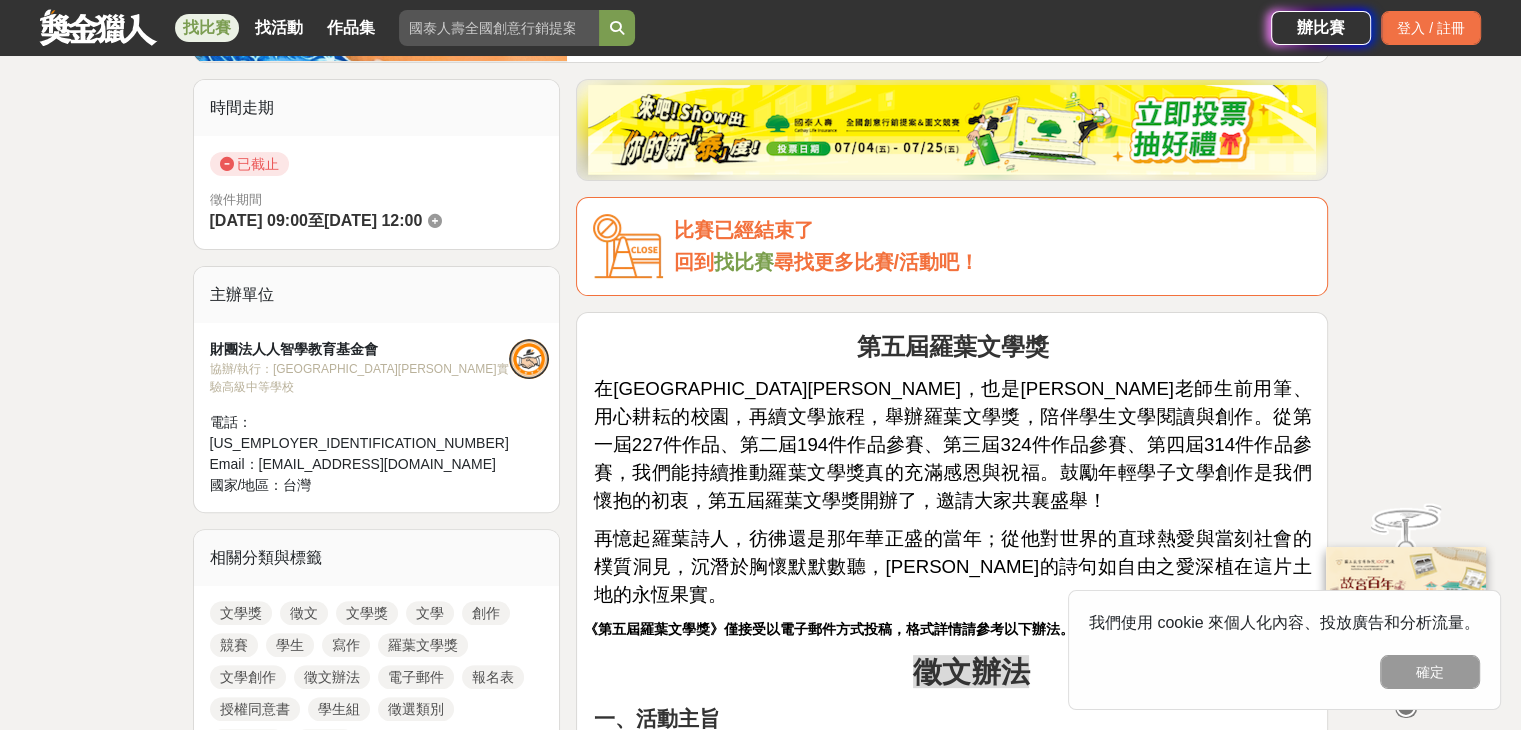 scroll, scrollTop: 200, scrollLeft: 0, axis: vertical 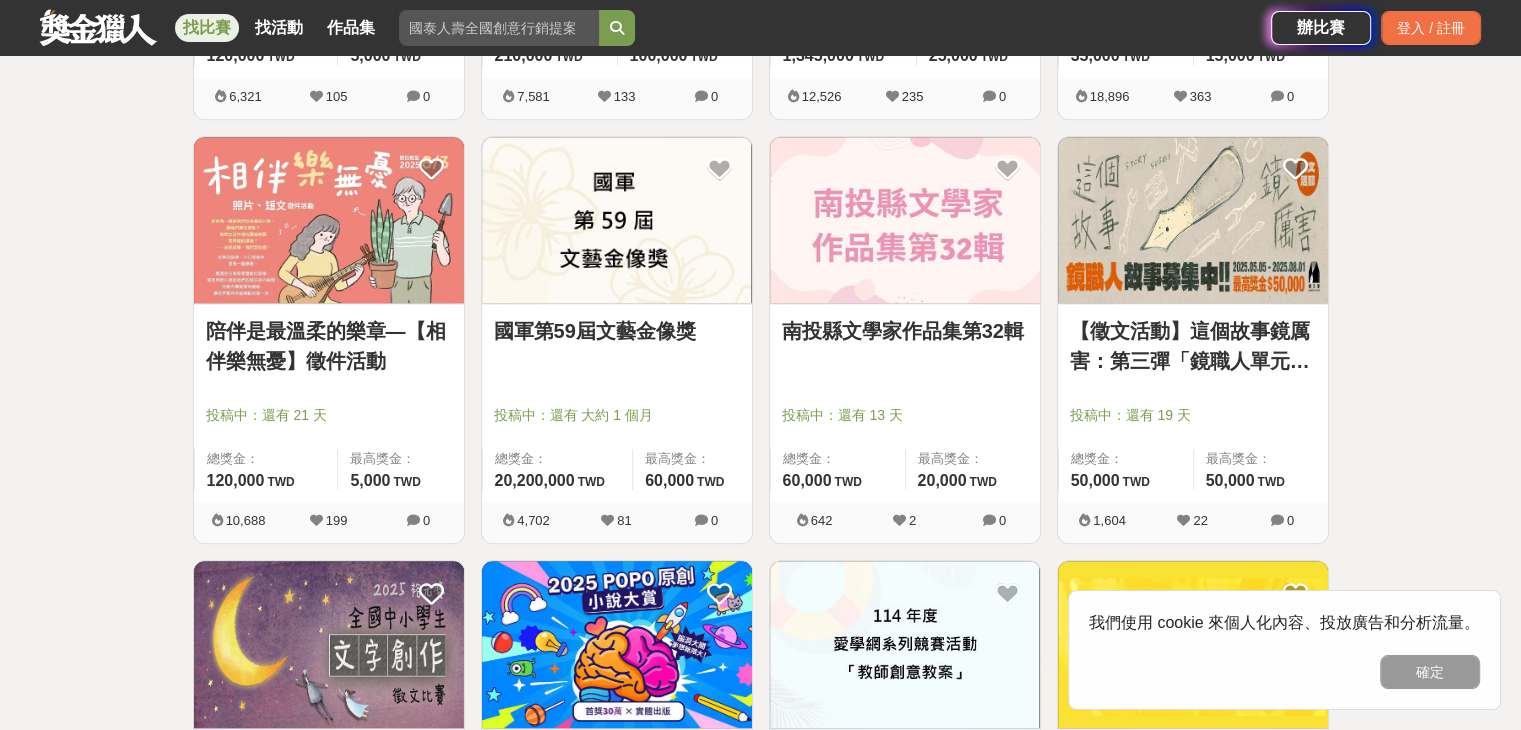 click at bounding box center [1193, 220] 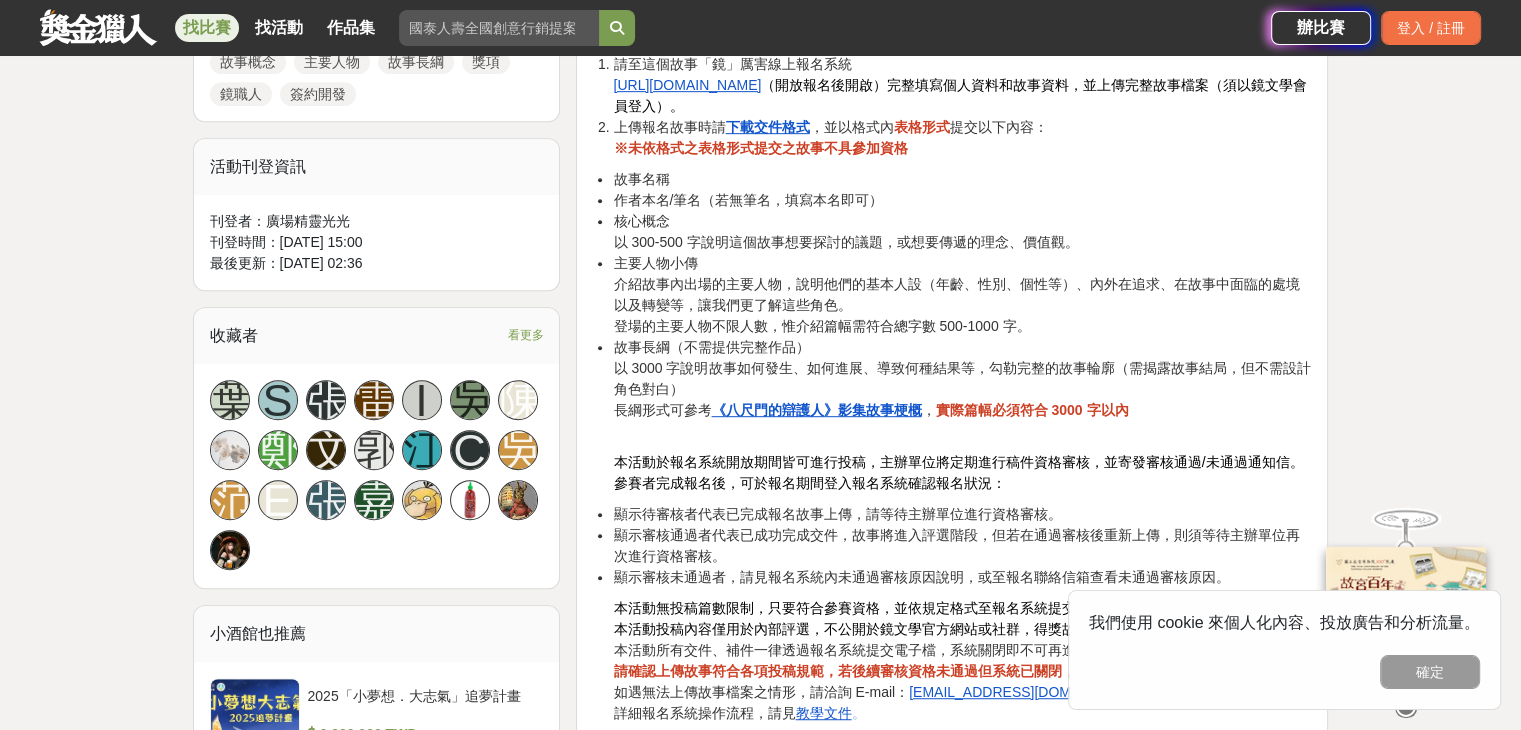 scroll, scrollTop: 1200, scrollLeft: 0, axis: vertical 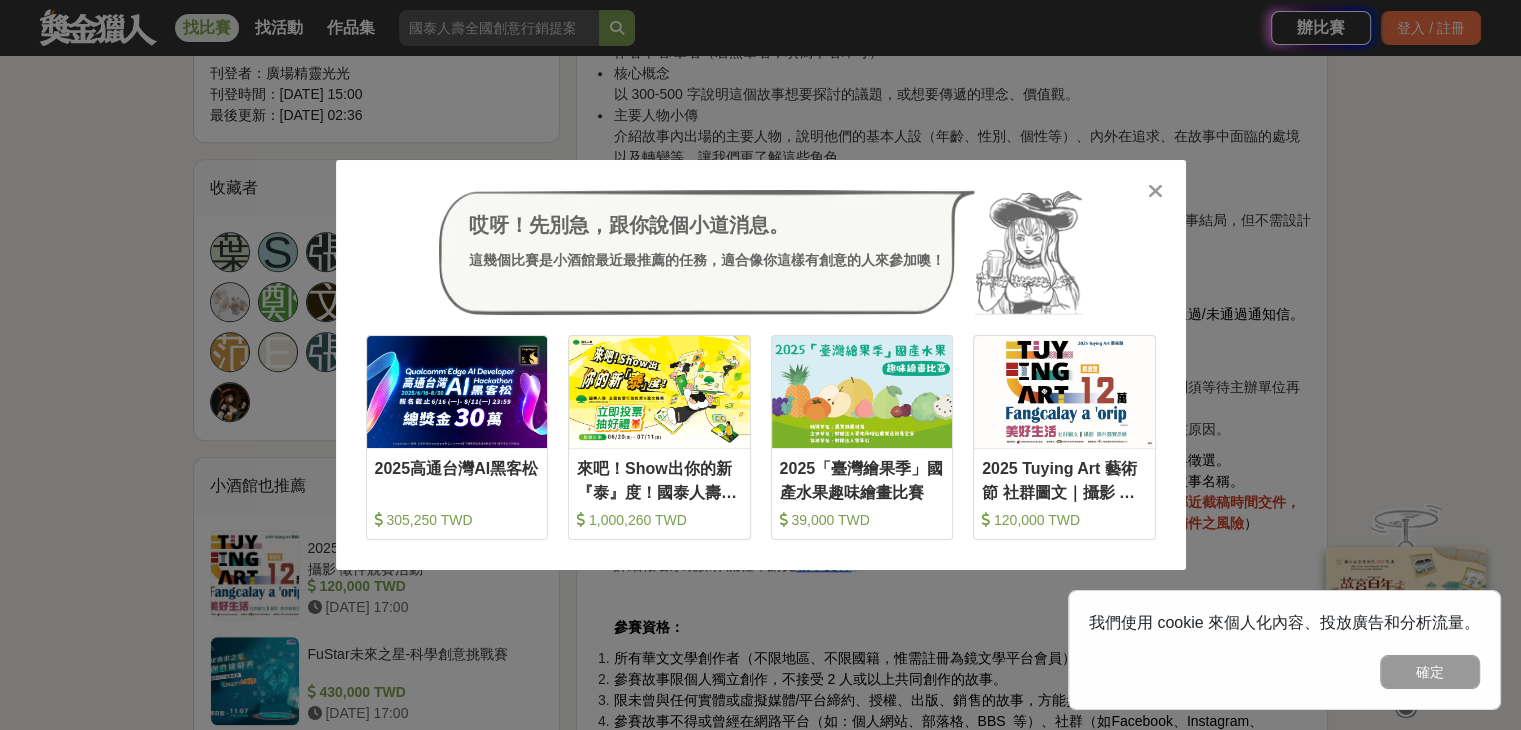 click at bounding box center (1155, 191) 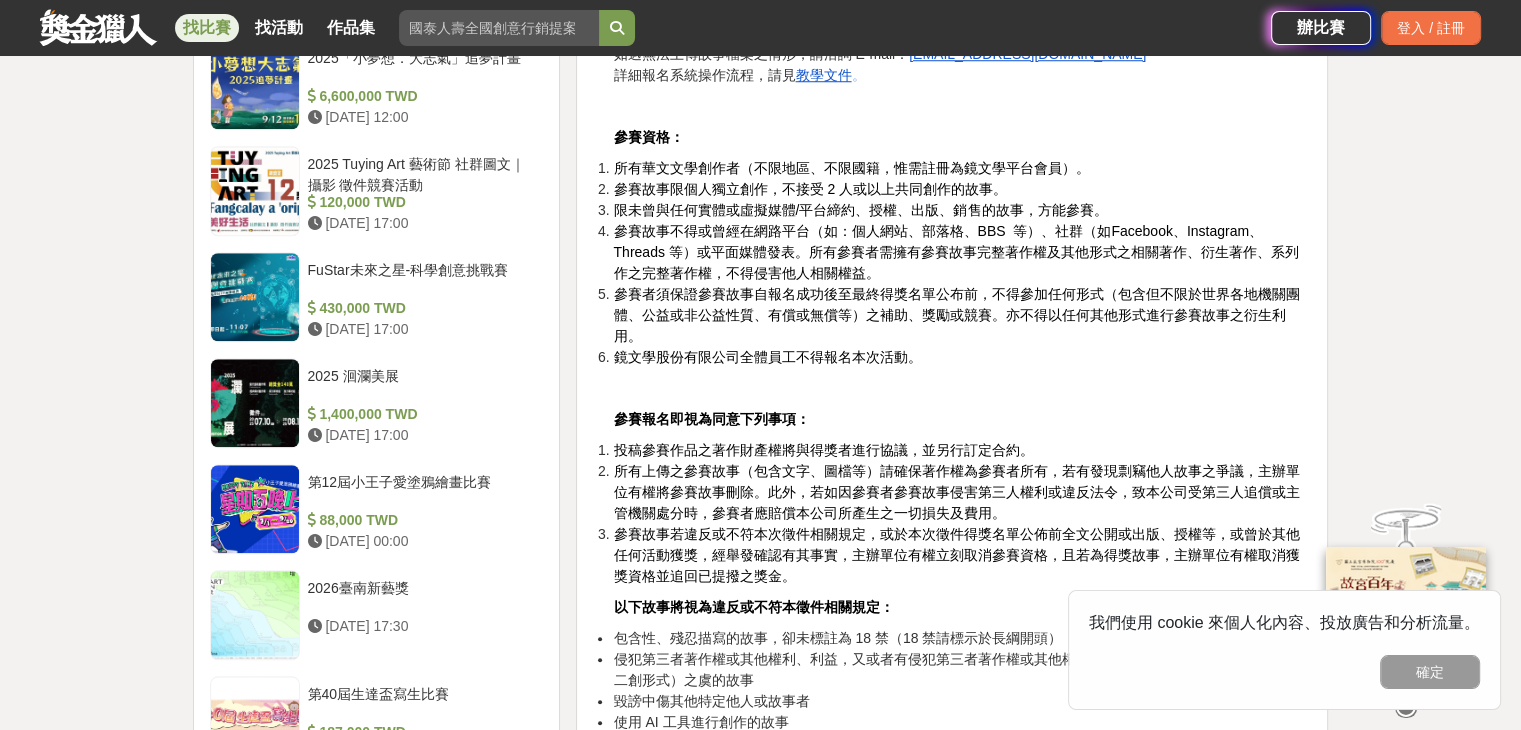 scroll, scrollTop: 1800, scrollLeft: 0, axis: vertical 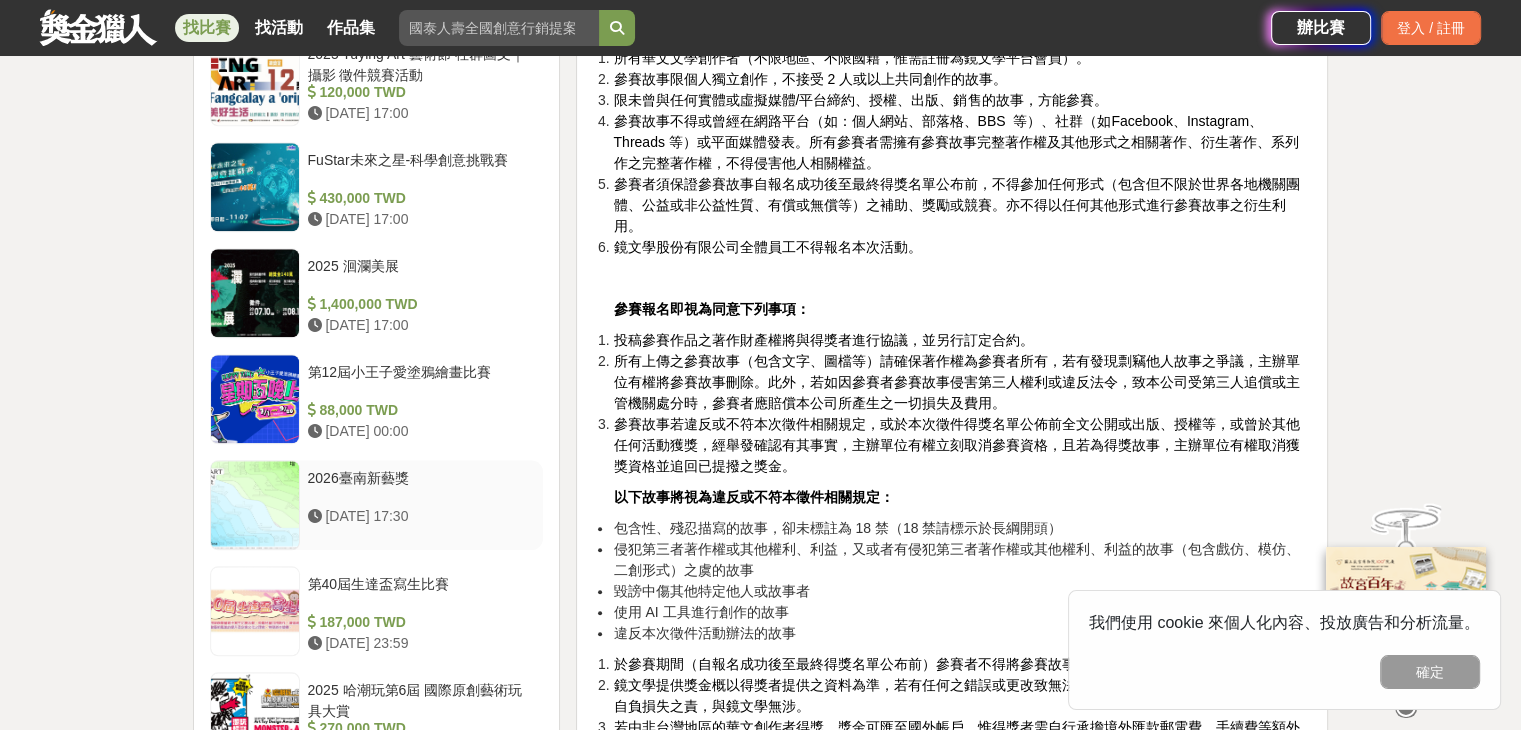 click on "2026臺南新藝獎" at bounding box center [422, 487] 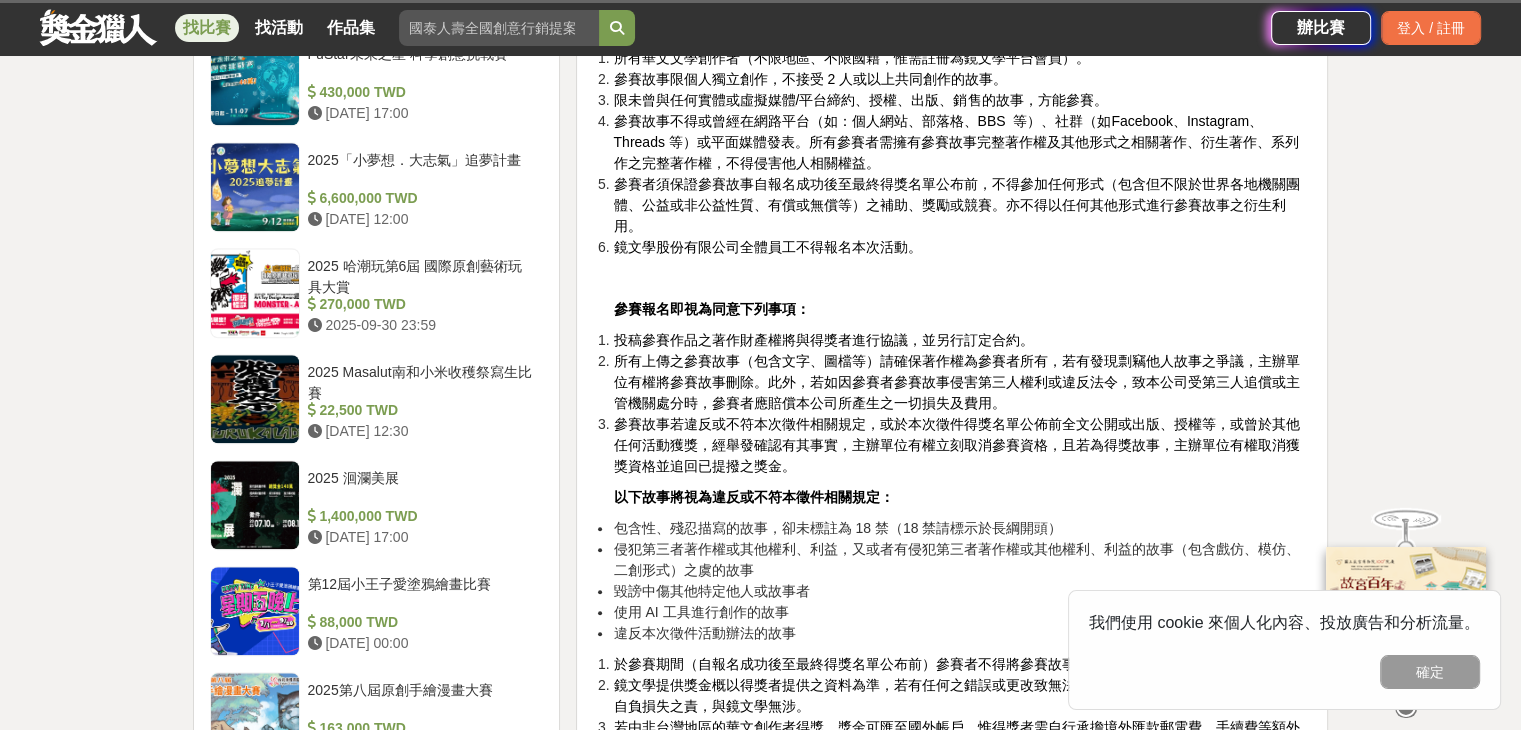 scroll, scrollTop: 1792, scrollLeft: 0, axis: vertical 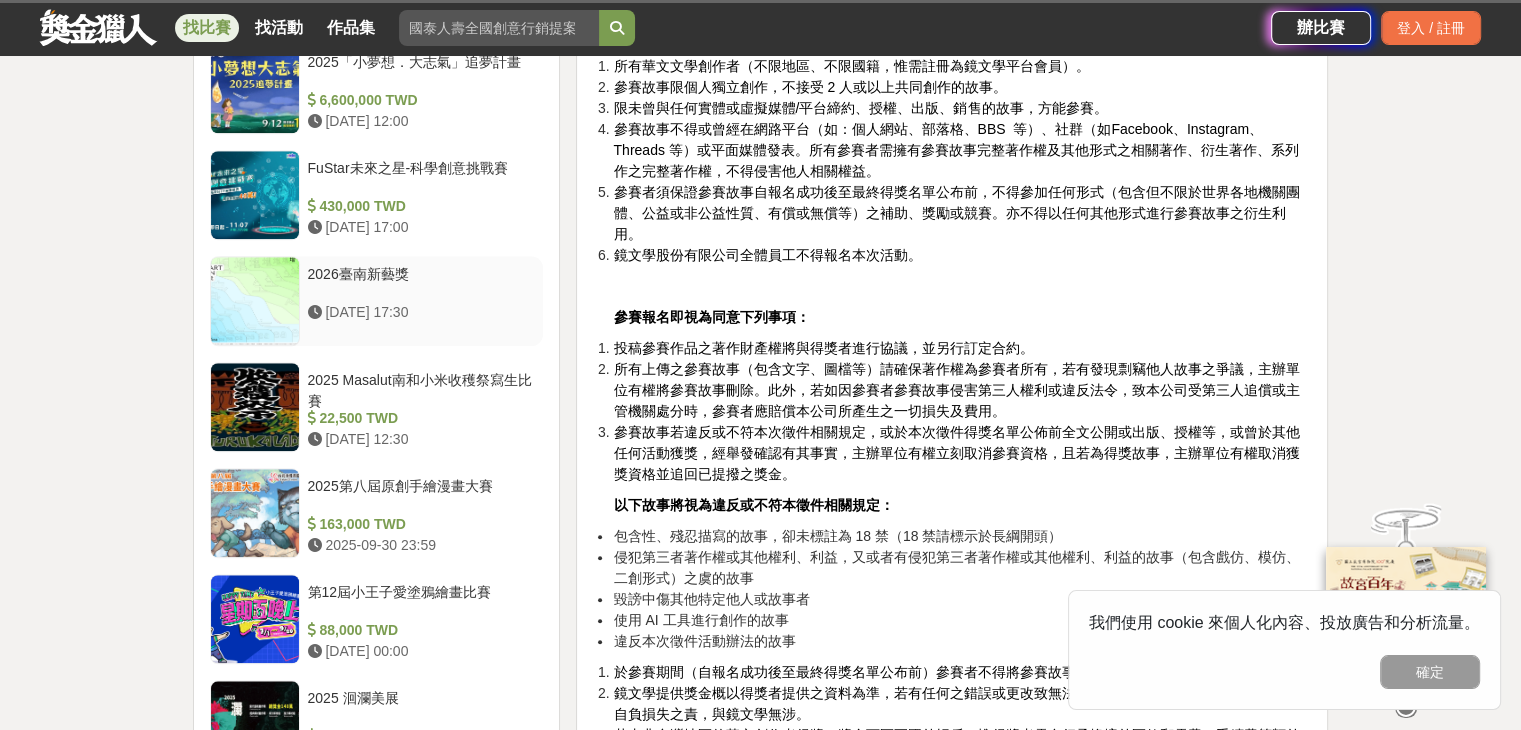 click on "[DATE] 17:30" at bounding box center (422, 312) 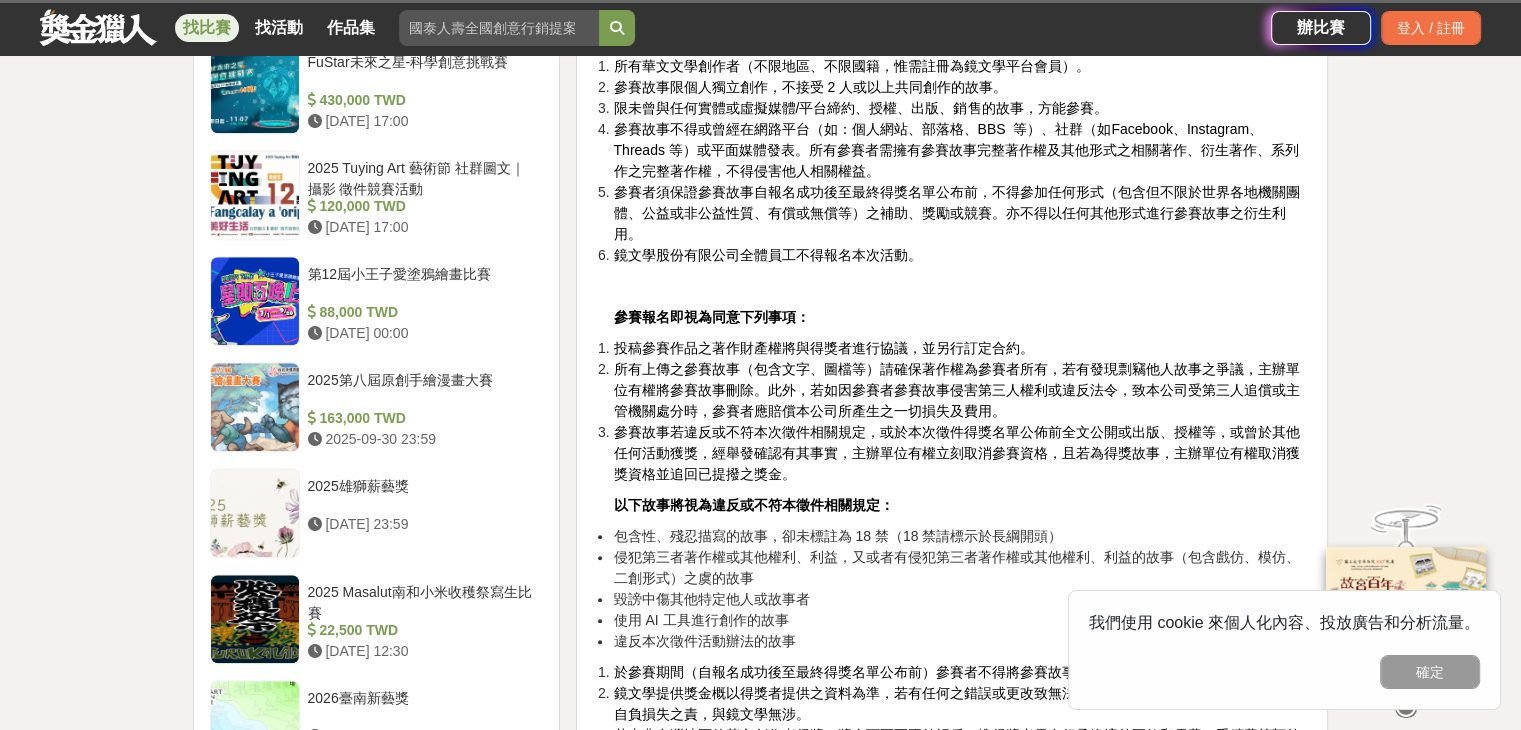 scroll, scrollTop: 1790, scrollLeft: 0, axis: vertical 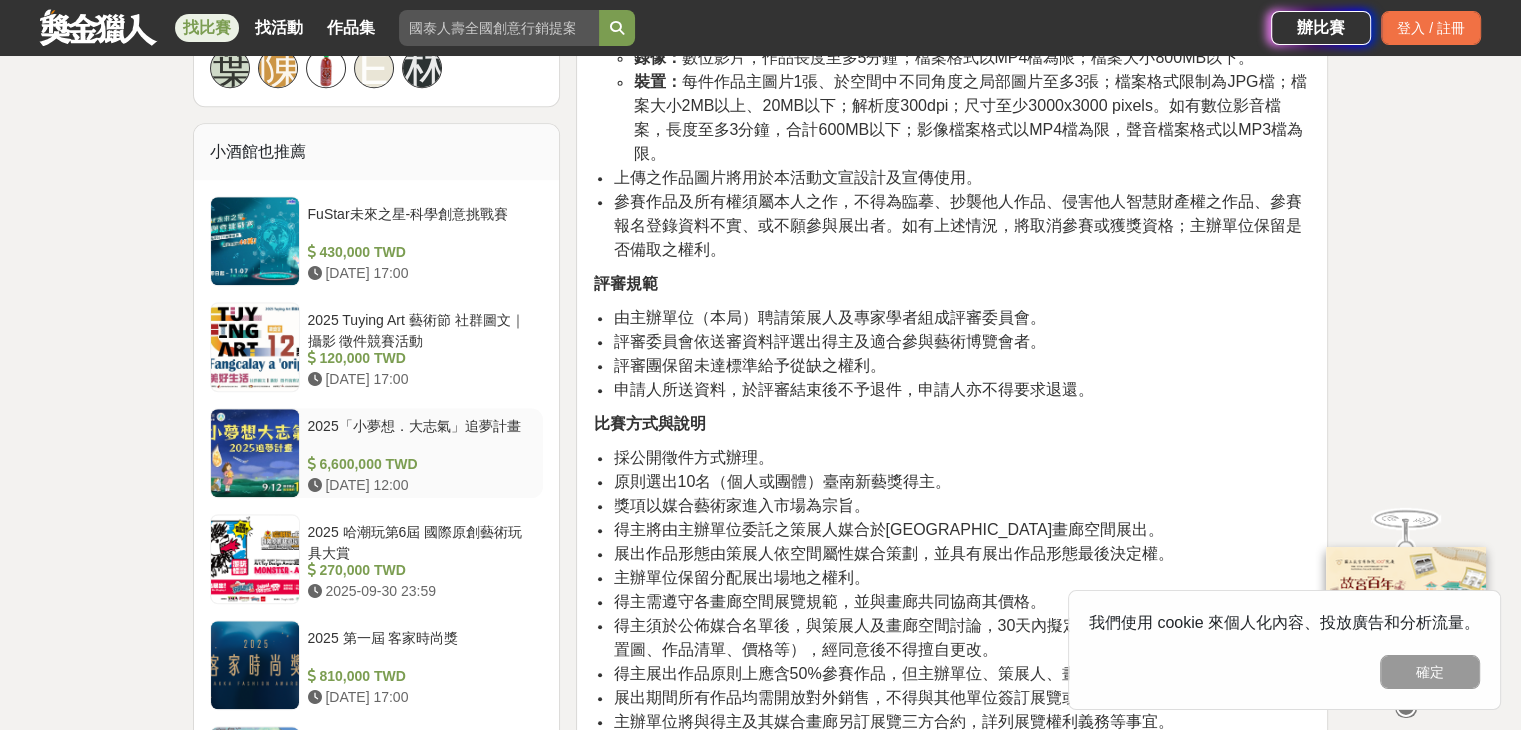 click on "2025「小夢想．大志氣」追夢計畫" at bounding box center [422, 435] 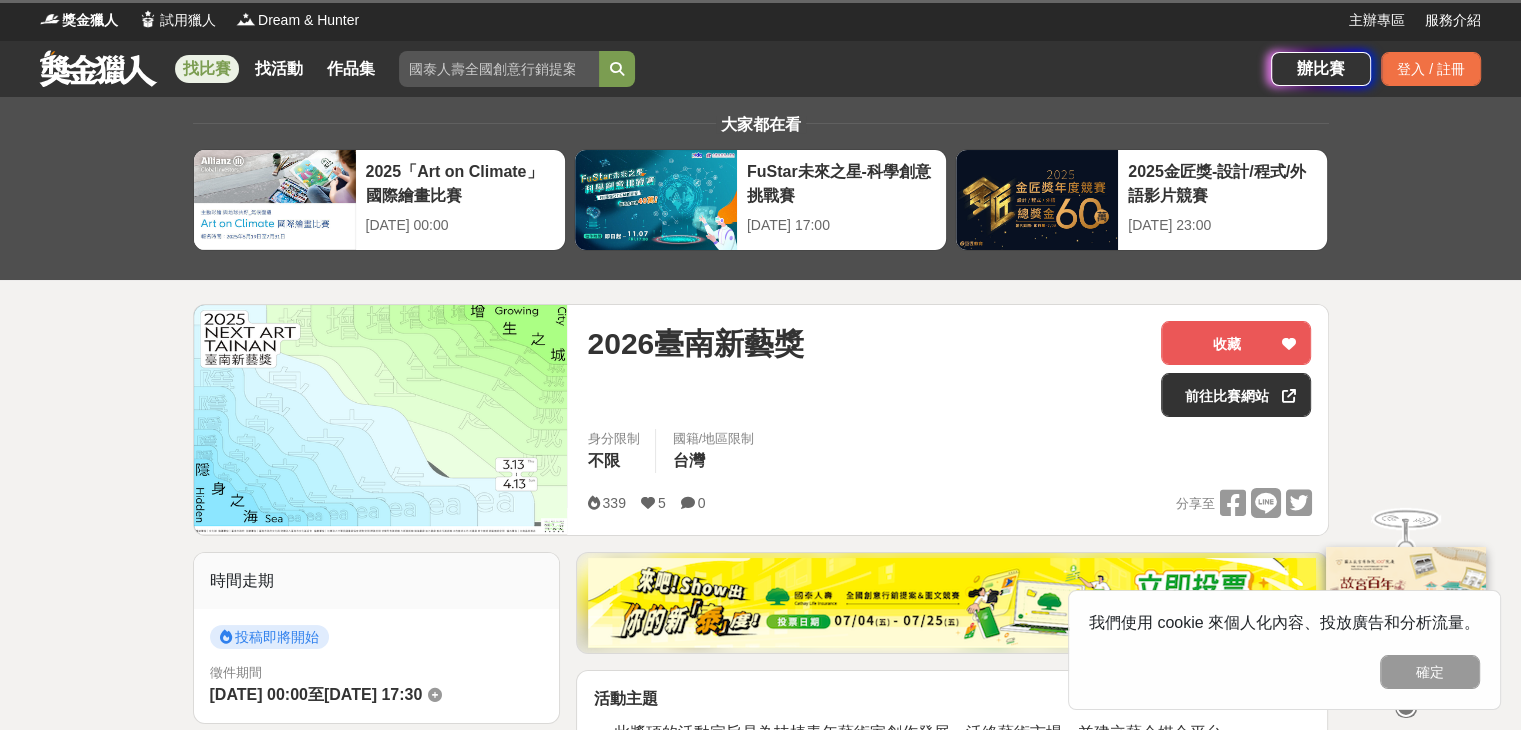 scroll, scrollTop: 0, scrollLeft: 0, axis: both 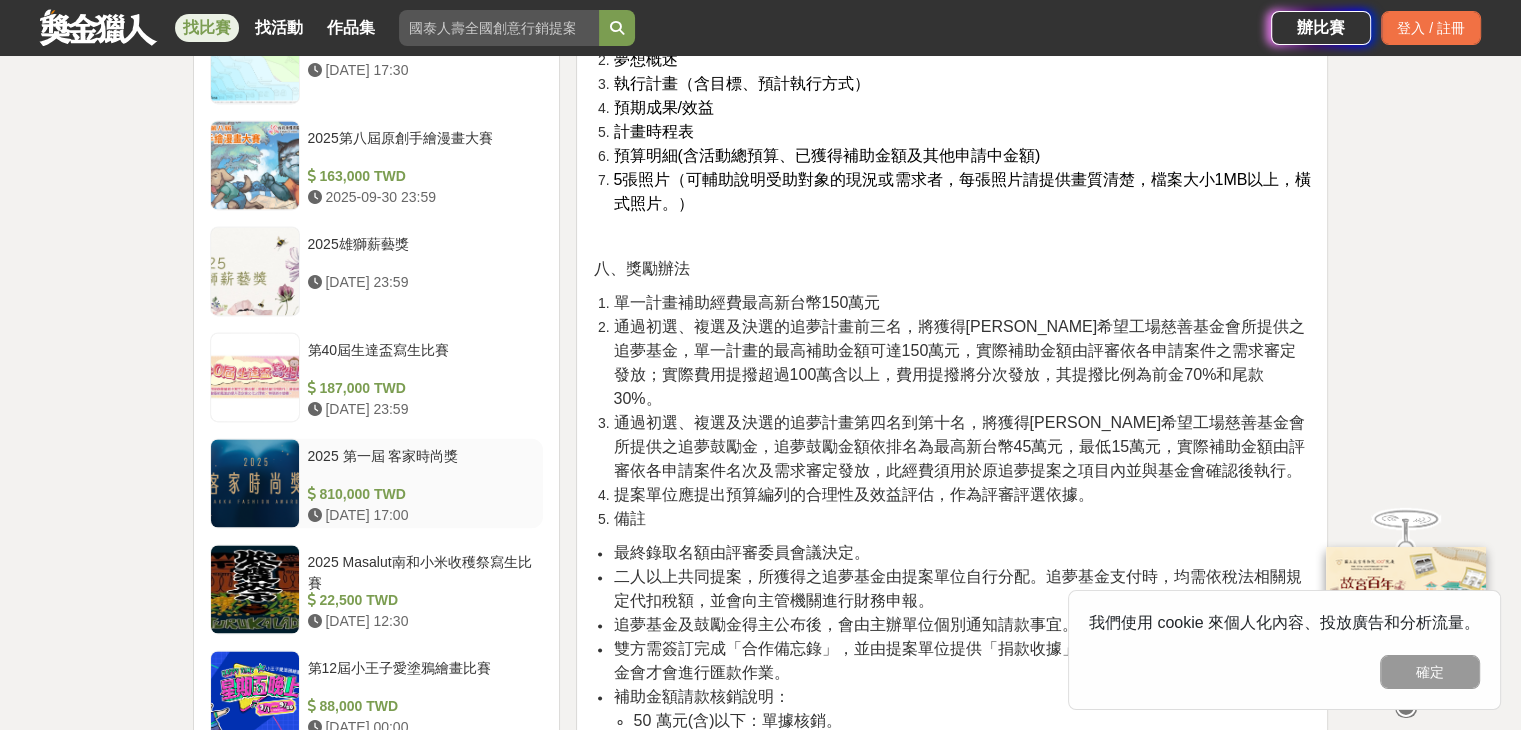 click on "810,000 TWD" at bounding box center [422, 494] 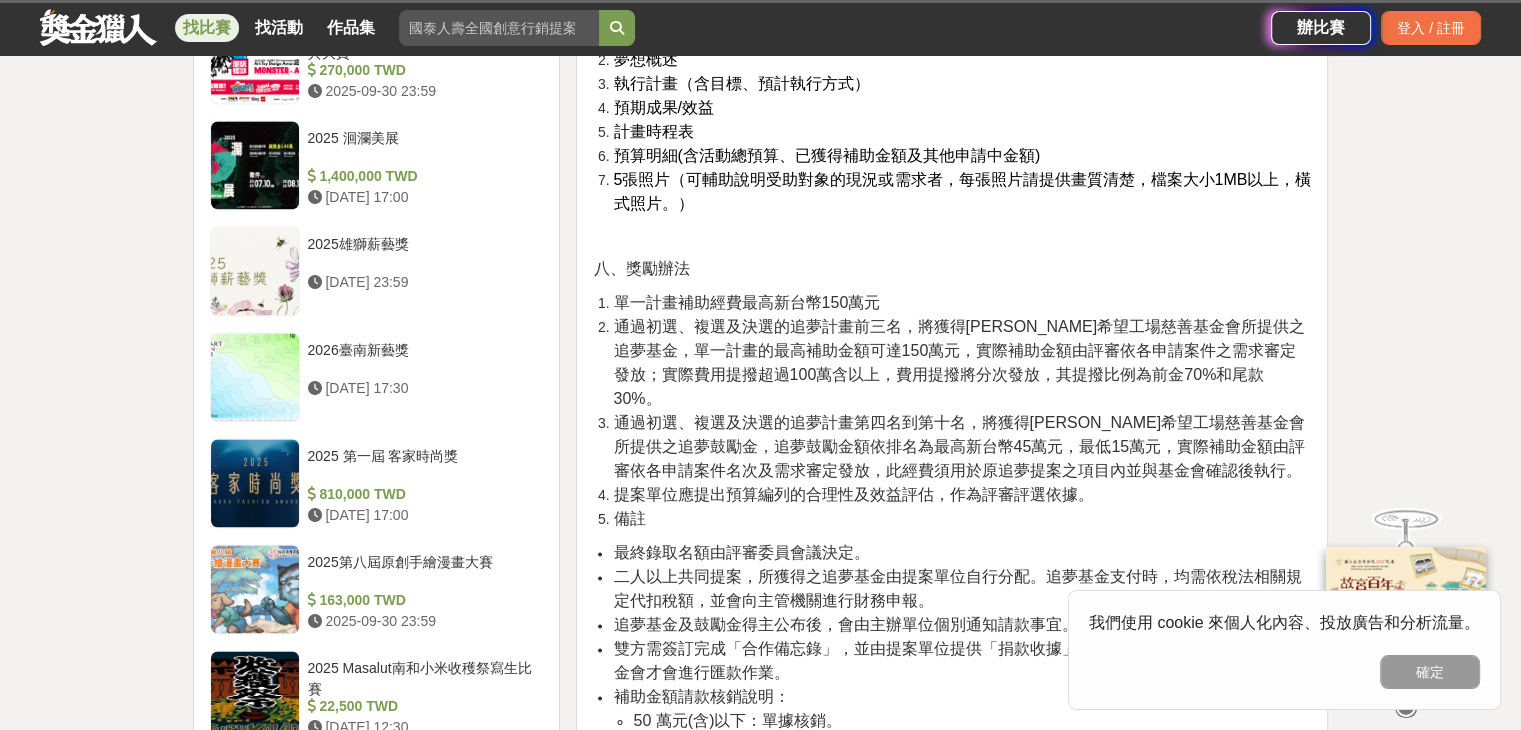 scroll, scrollTop: 2788, scrollLeft: 0, axis: vertical 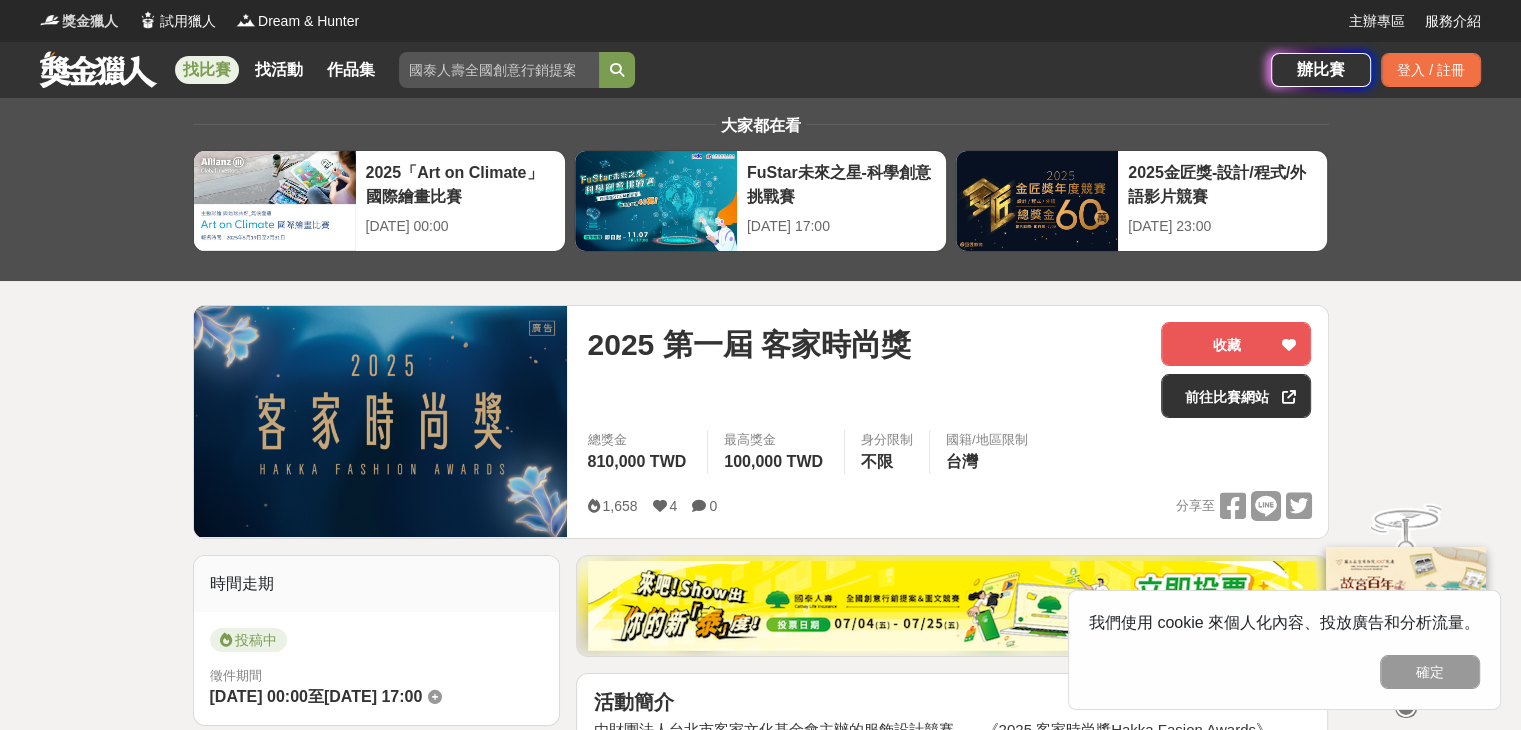 click on "獎金獵人" at bounding box center [90, 21] 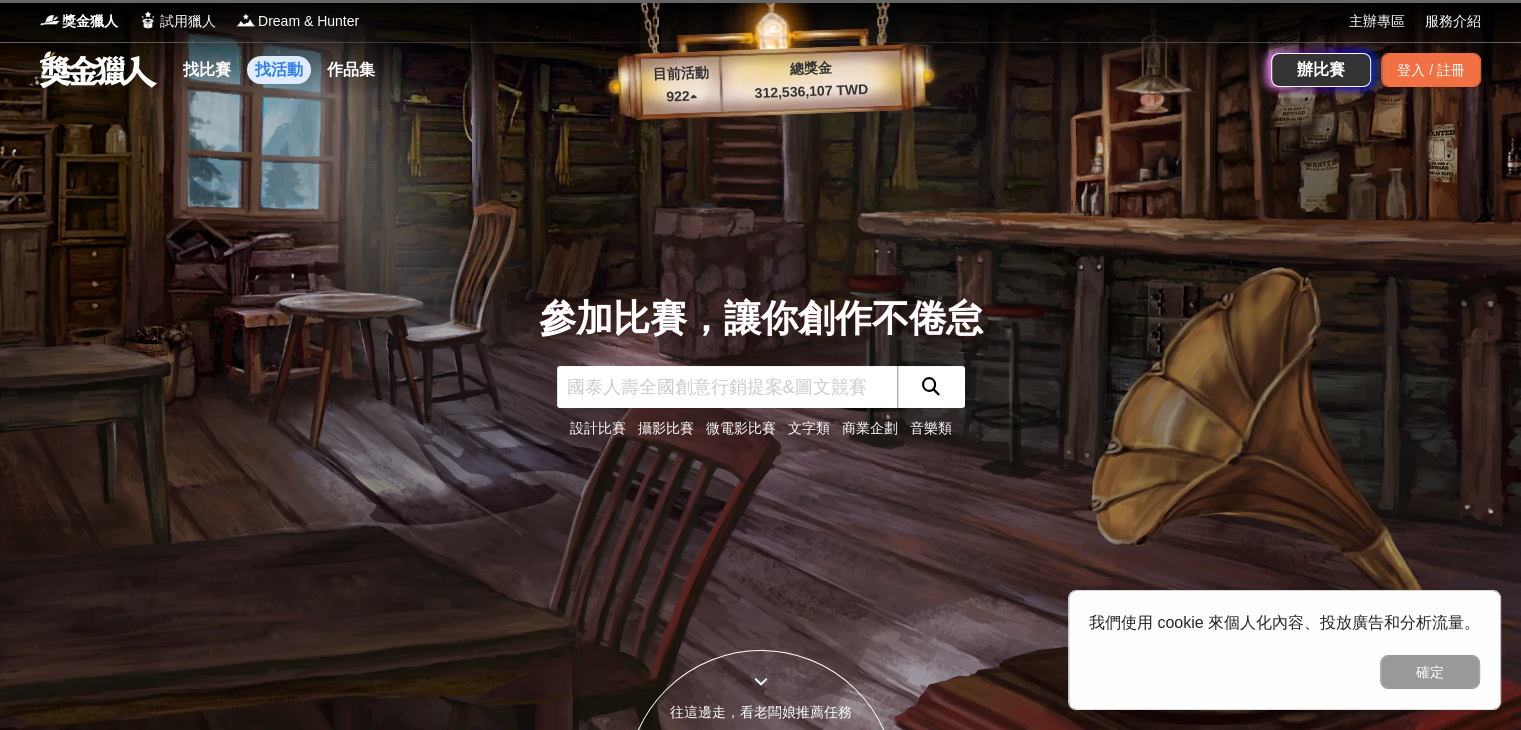 click on "找活動" at bounding box center (279, 70) 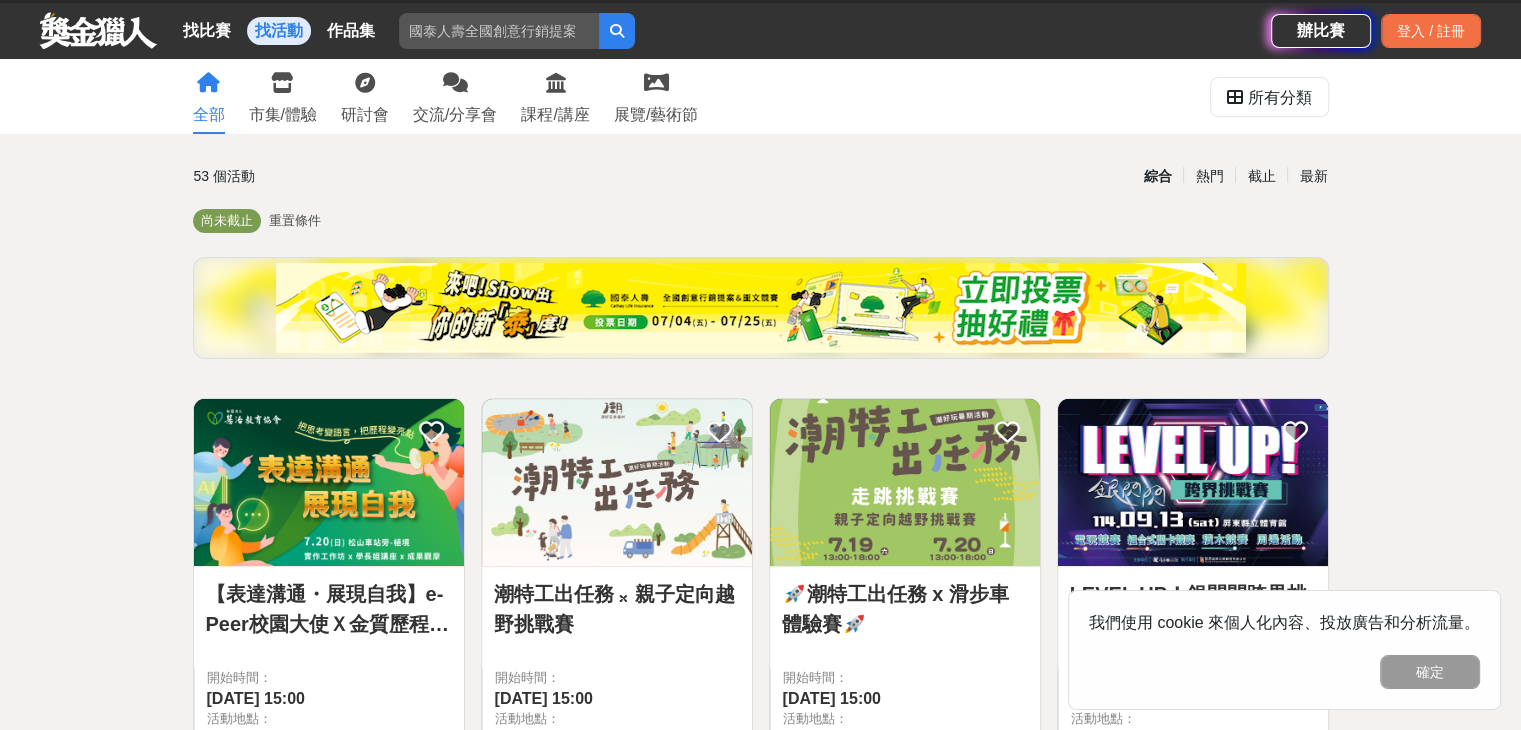 scroll, scrollTop: 0, scrollLeft: 0, axis: both 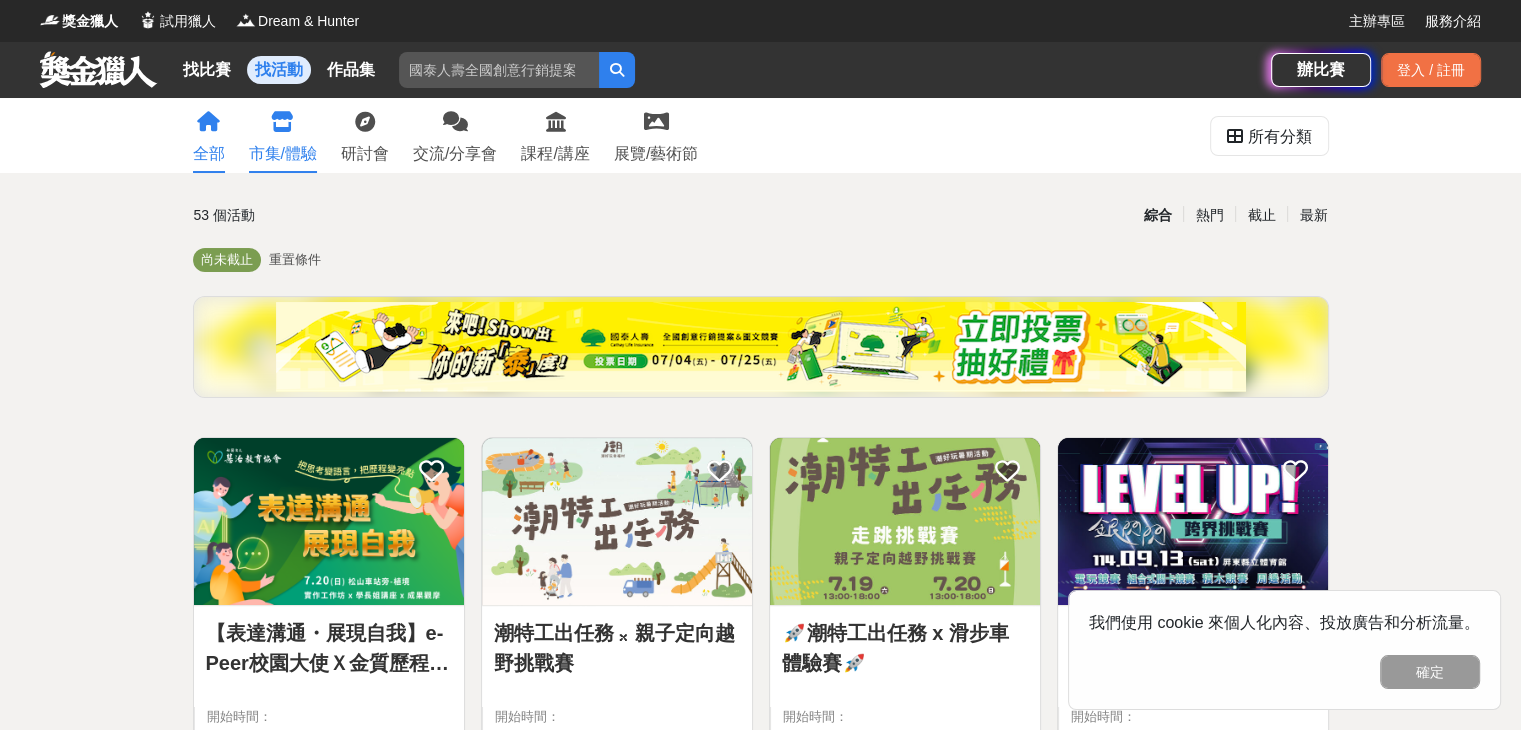 click on "市集/體驗" at bounding box center [283, 154] 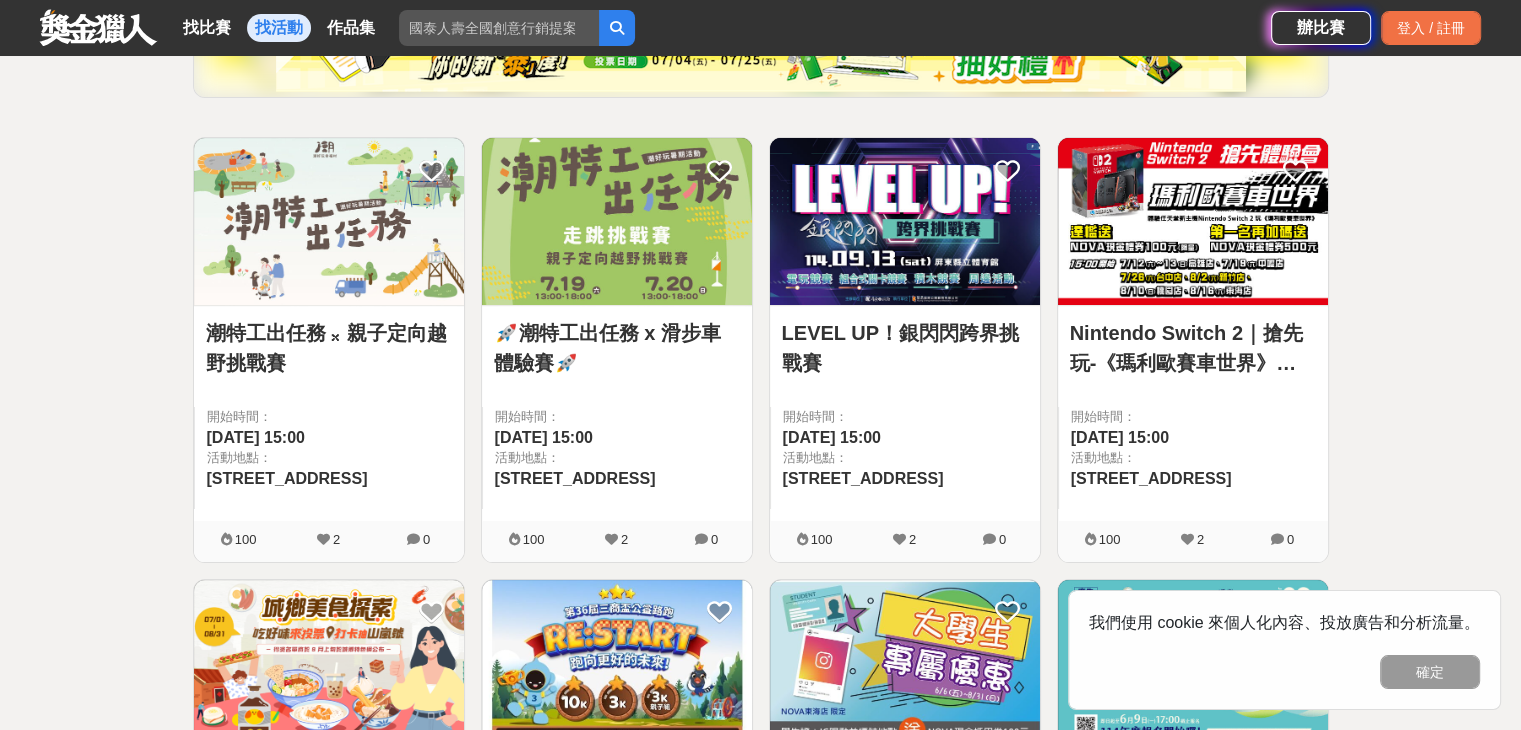 scroll, scrollTop: 0, scrollLeft: 0, axis: both 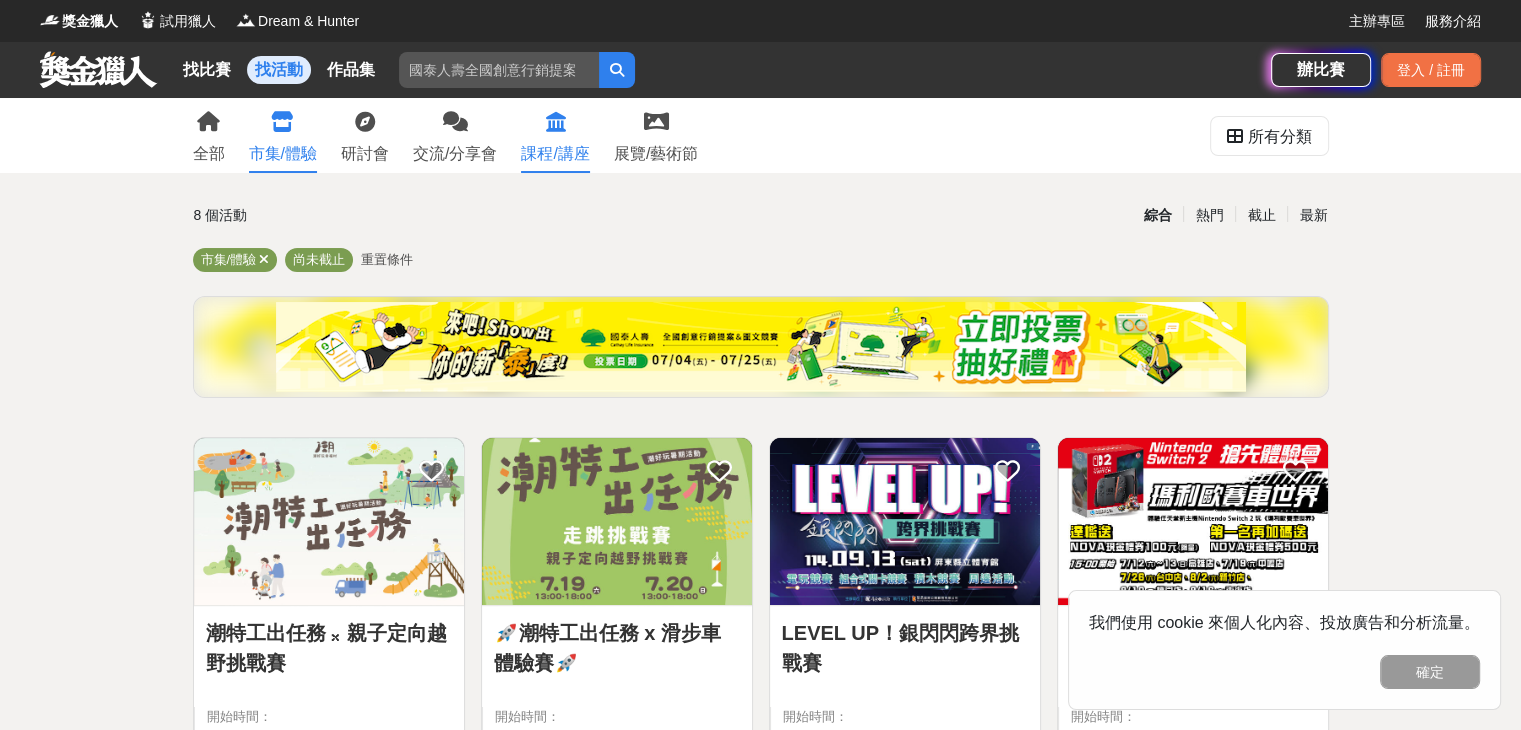 click on "課程/講座" at bounding box center (555, 135) 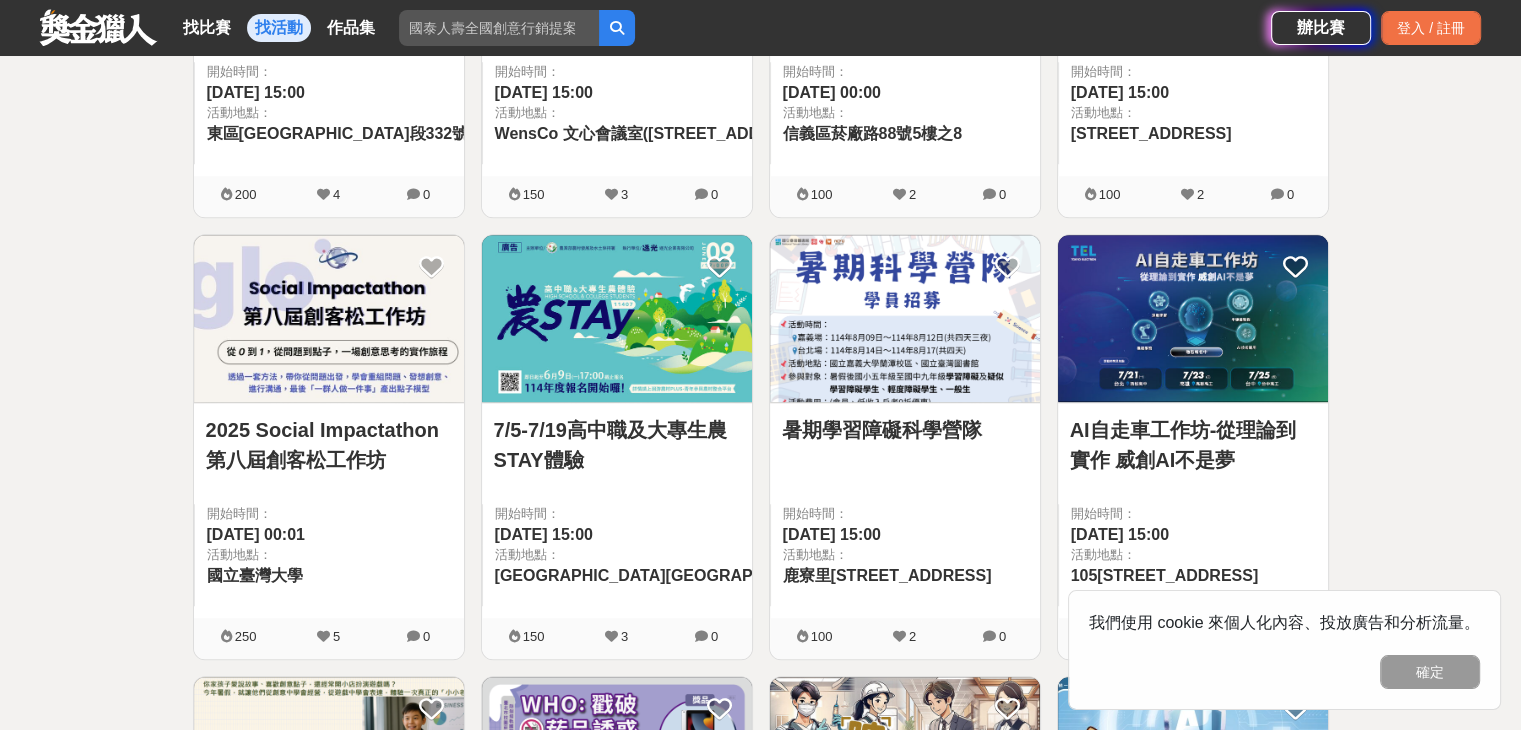 scroll, scrollTop: 1400, scrollLeft: 0, axis: vertical 